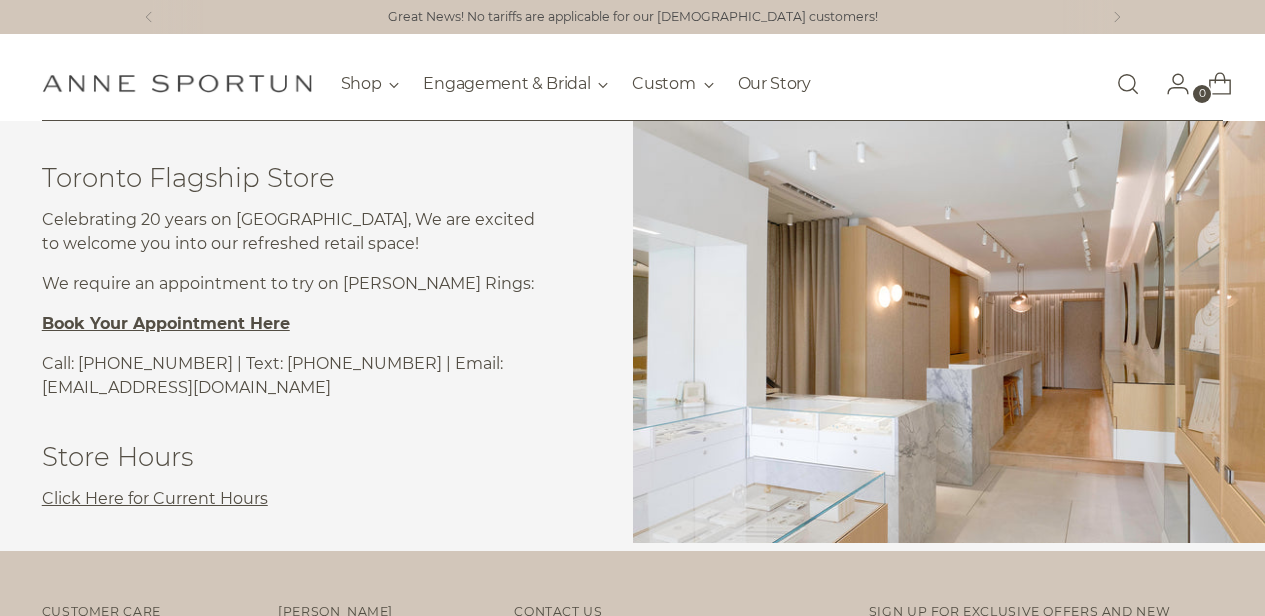 scroll, scrollTop: 0, scrollLeft: 0, axis: both 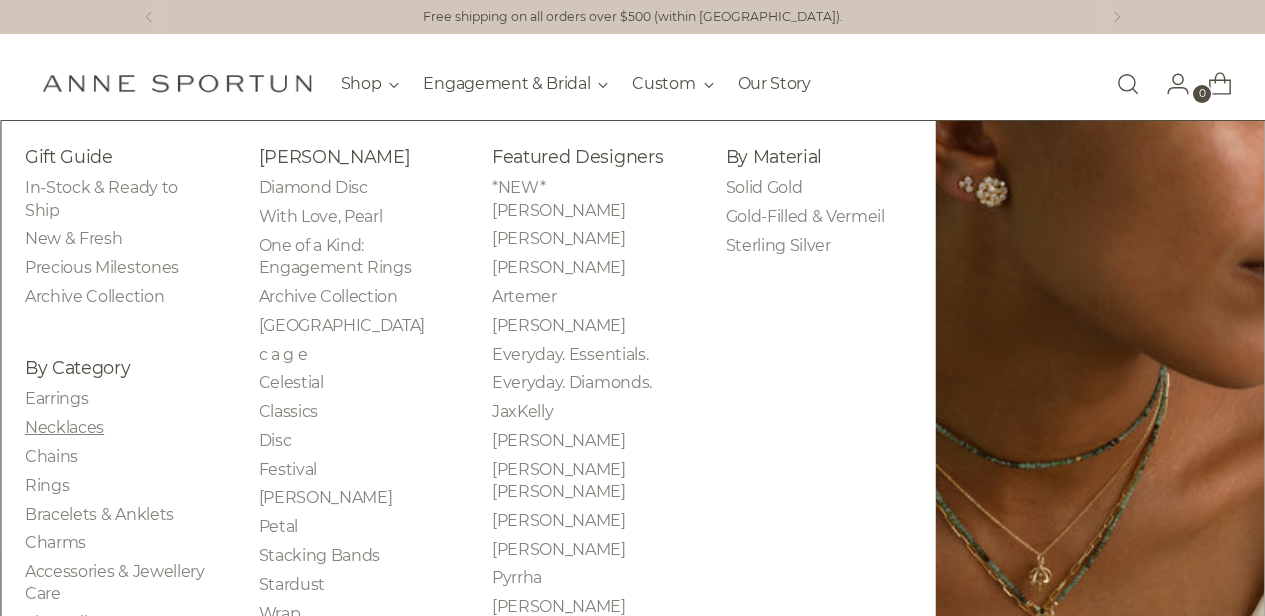 click on "Necklaces" at bounding box center [64, 427] 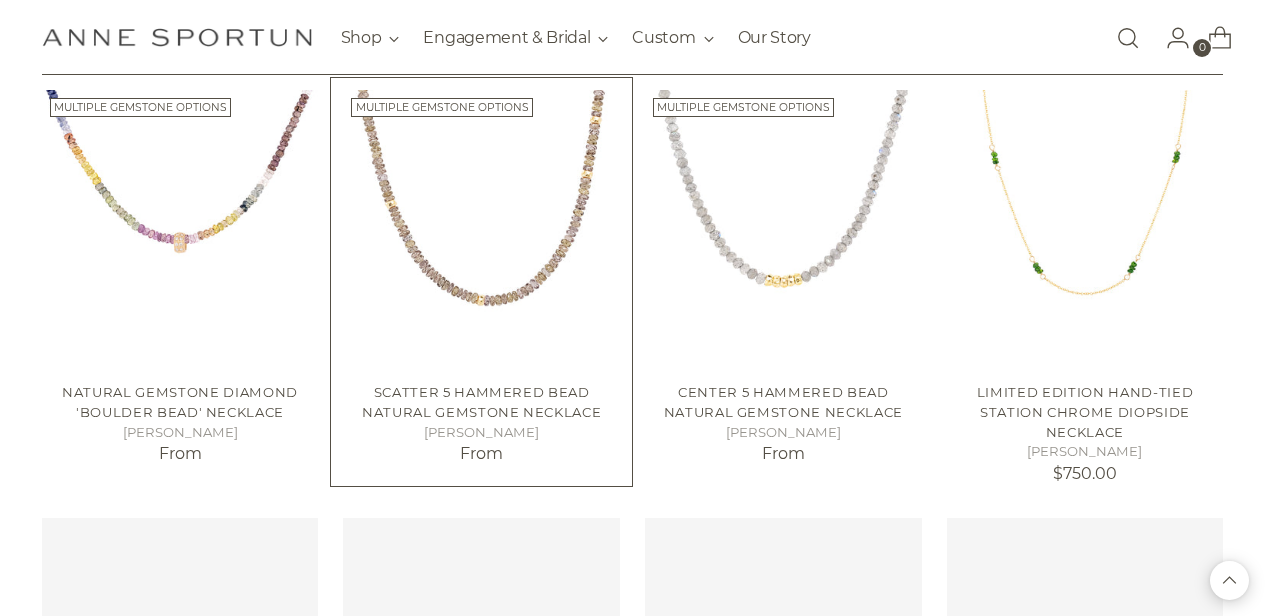 scroll, scrollTop: 1623, scrollLeft: 0, axis: vertical 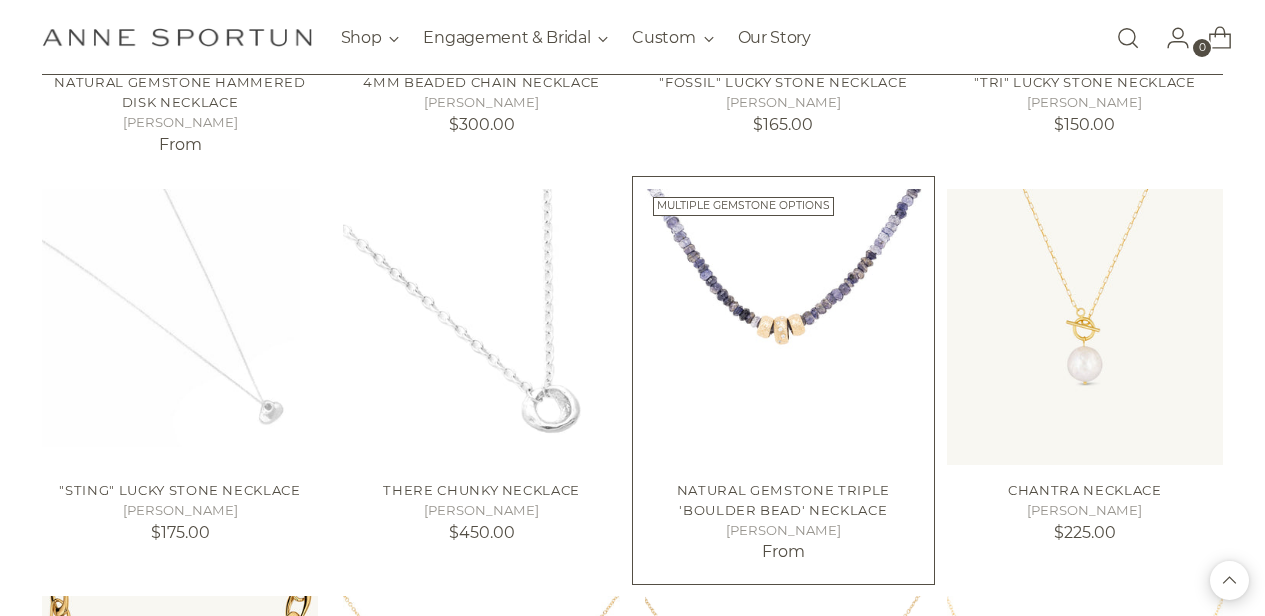 click on "Natural Gemstone Triple 'Boulder Bead' Necklace" at bounding box center [783, 500] 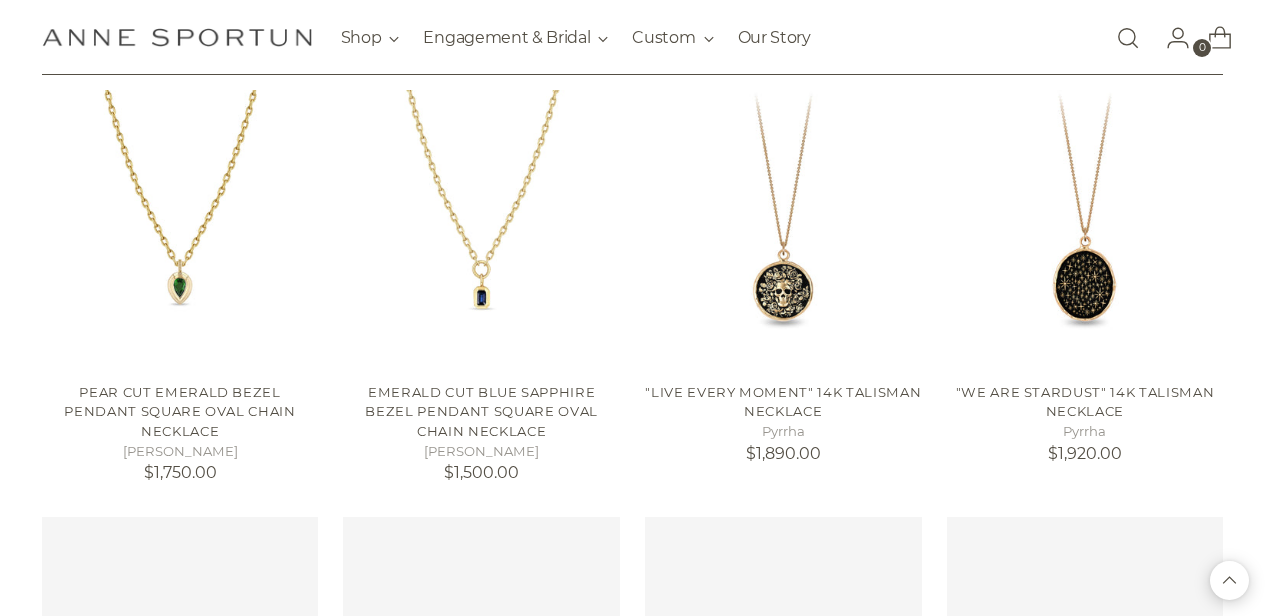 scroll, scrollTop: 4899, scrollLeft: 0, axis: vertical 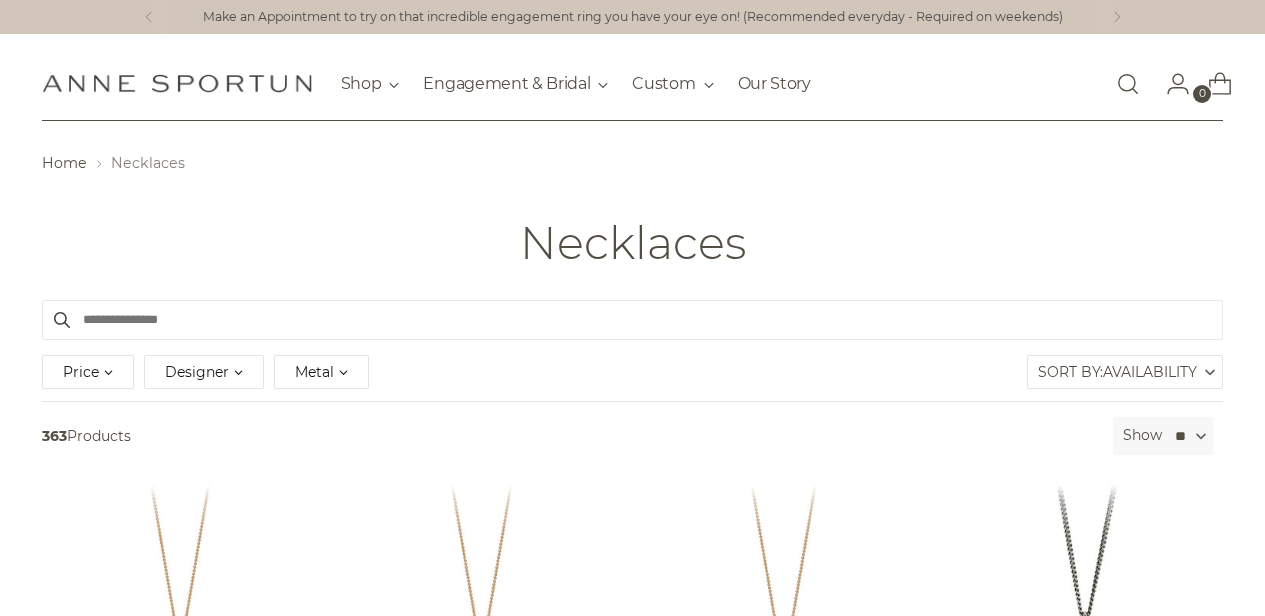 click at bounding box center (633, 320) 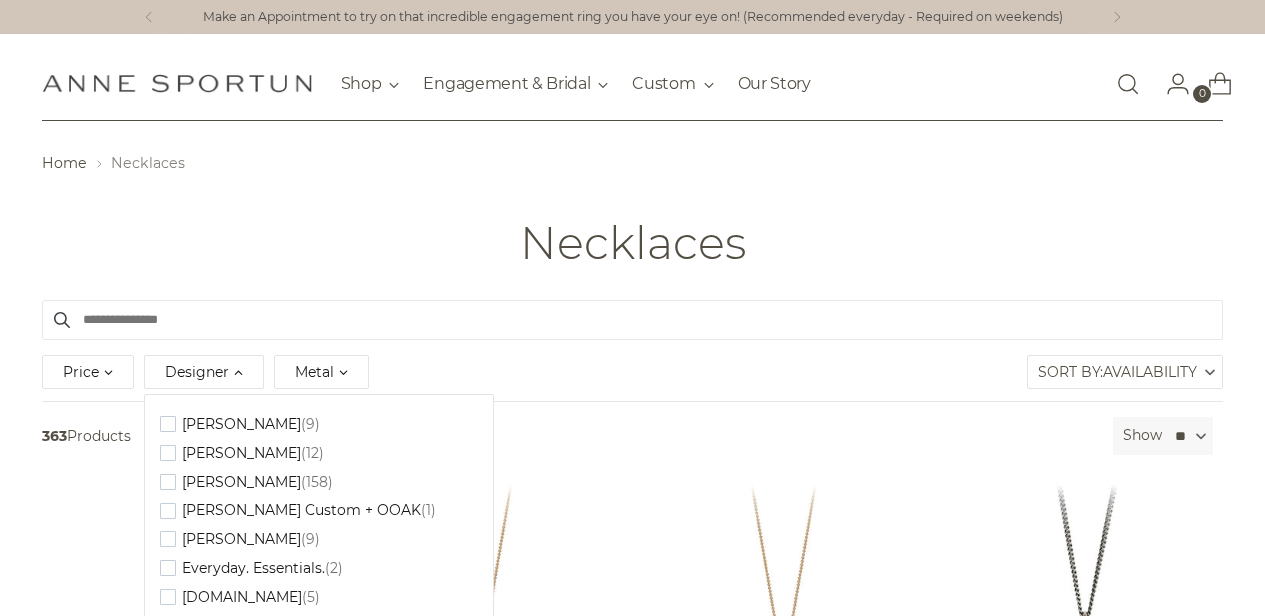 click at bounding box center (633, 320) 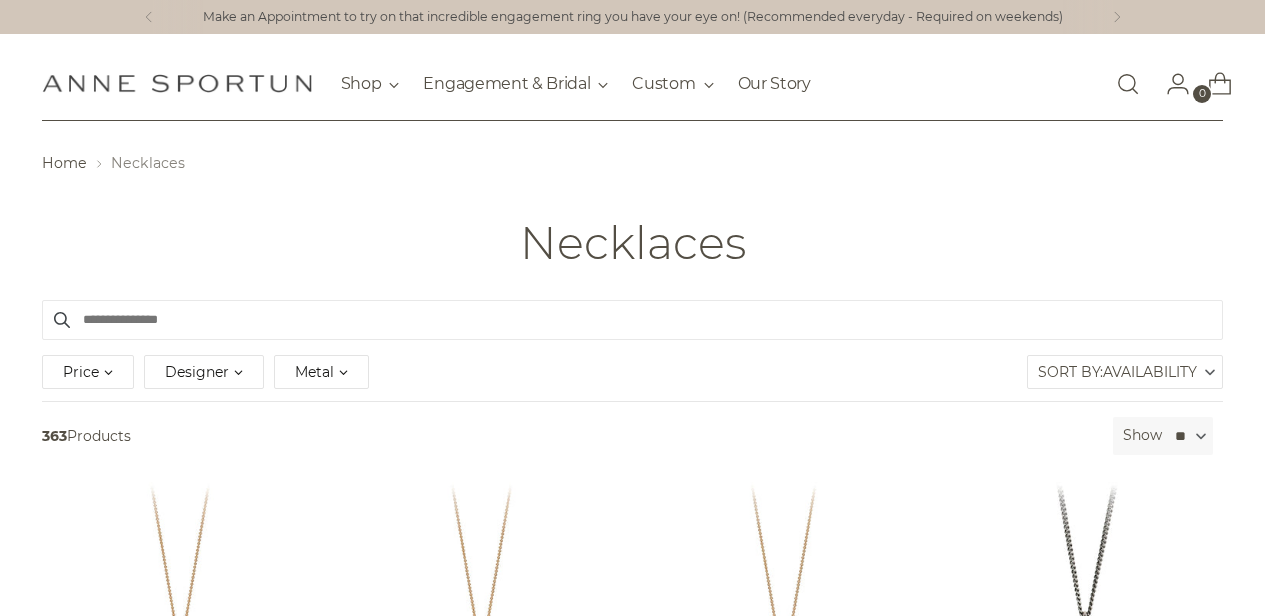 click on "Metal" at bounding box center (314, 372) 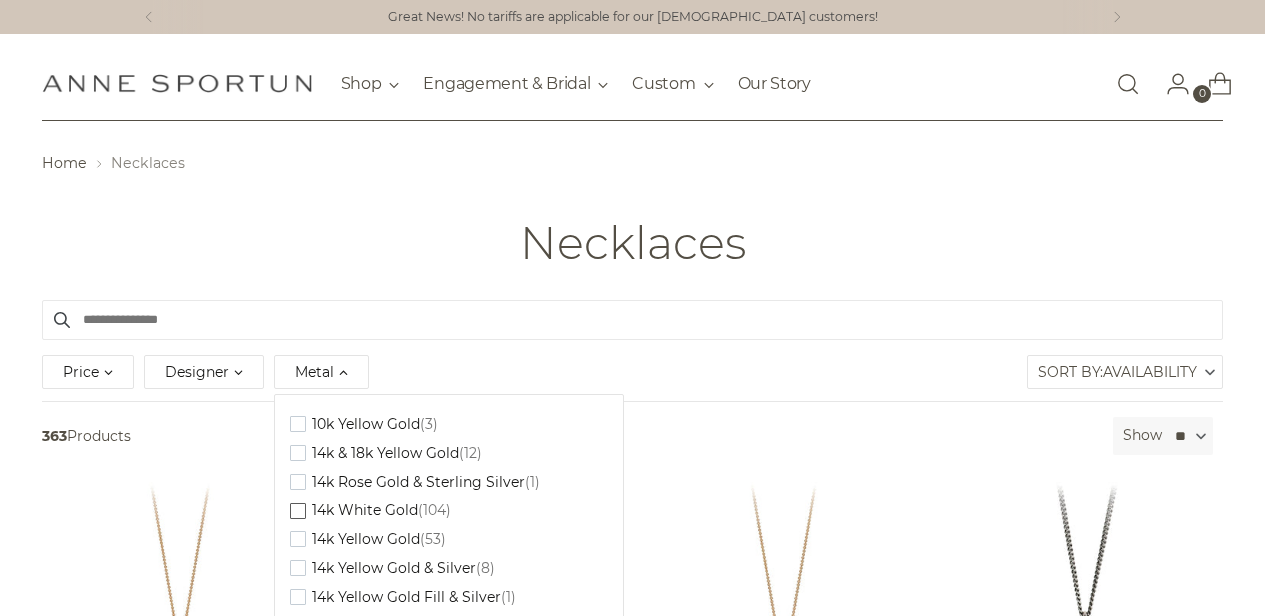 click at bounding box center [298, 511] 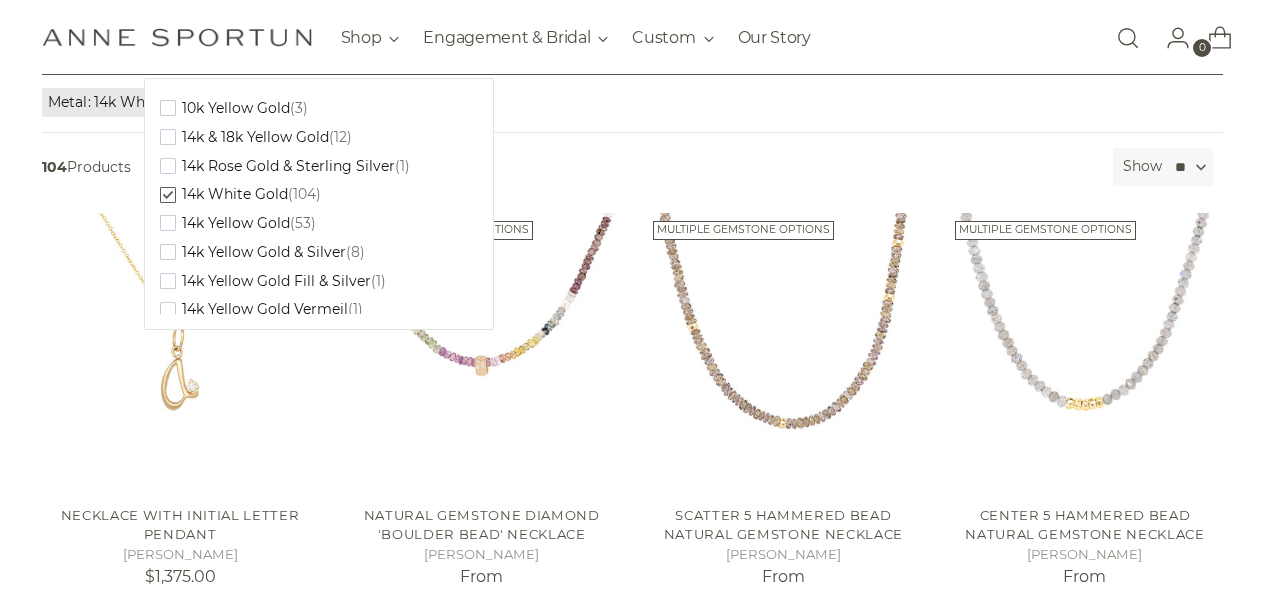 scroll, scrollTop: 318, scrollLeft: 0, axis: vertical 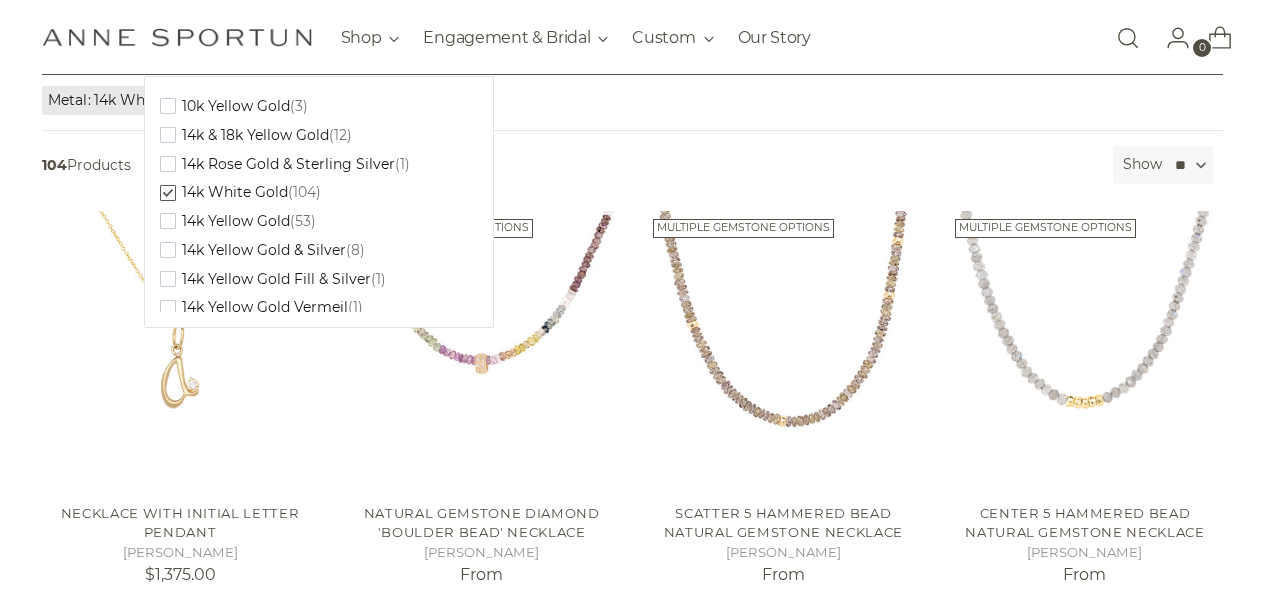 click on "Metal
14k White Gold" at bounding box center (633, 100) 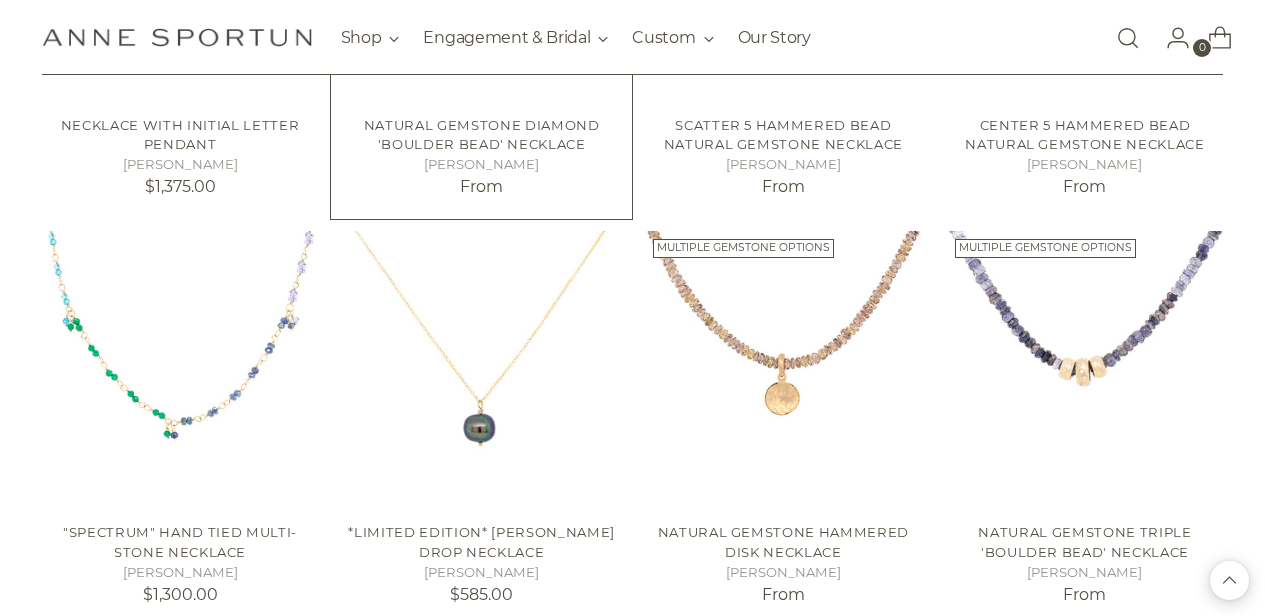 scroll, scrollTop: 707, scrollLeft: 0, axis: vertical 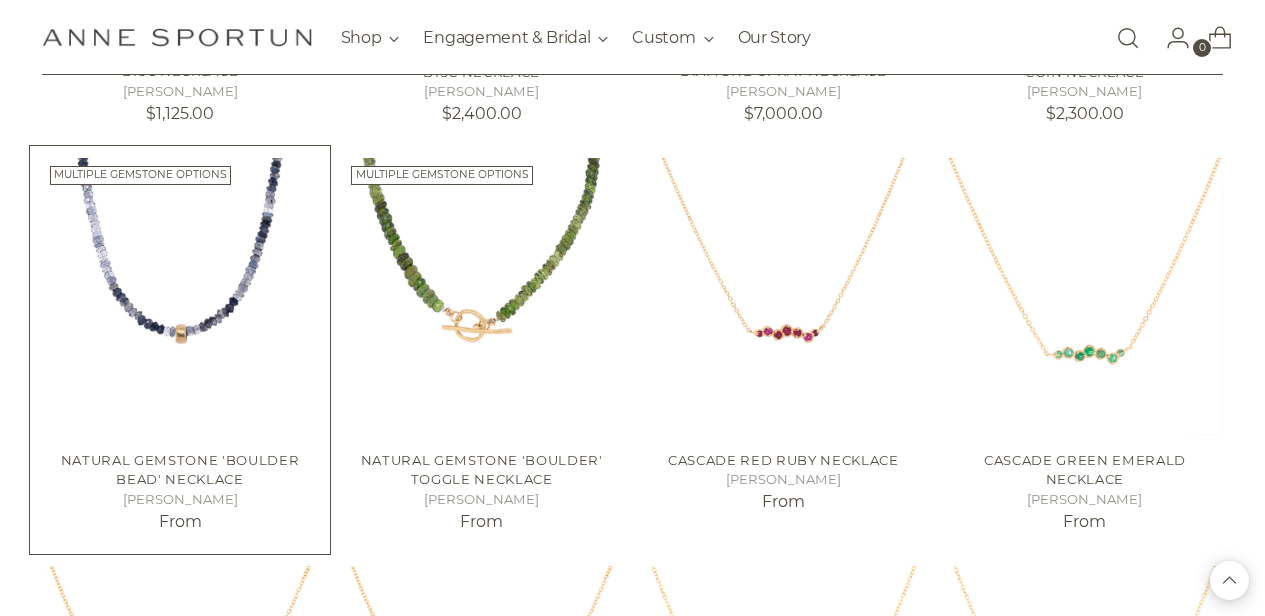 click on "Natural Gemstone 'Boulder Bead' Necklace" at bounding box center (180, 470) 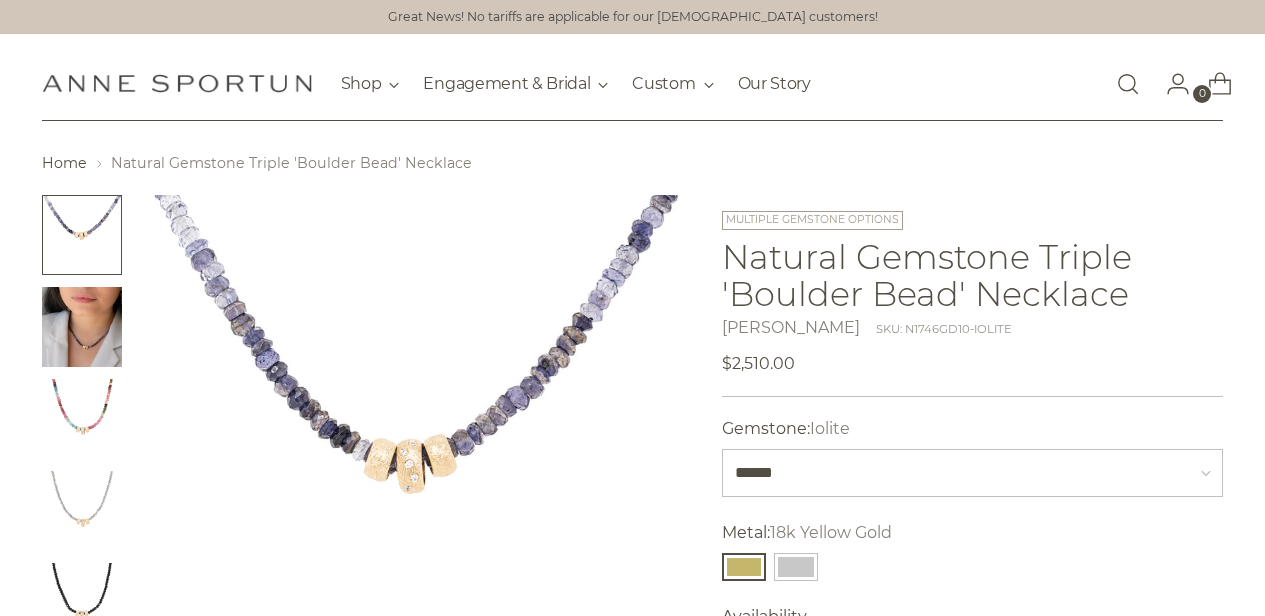 scroll, scrollTop: 0, scrollLeft: 0, axis: both 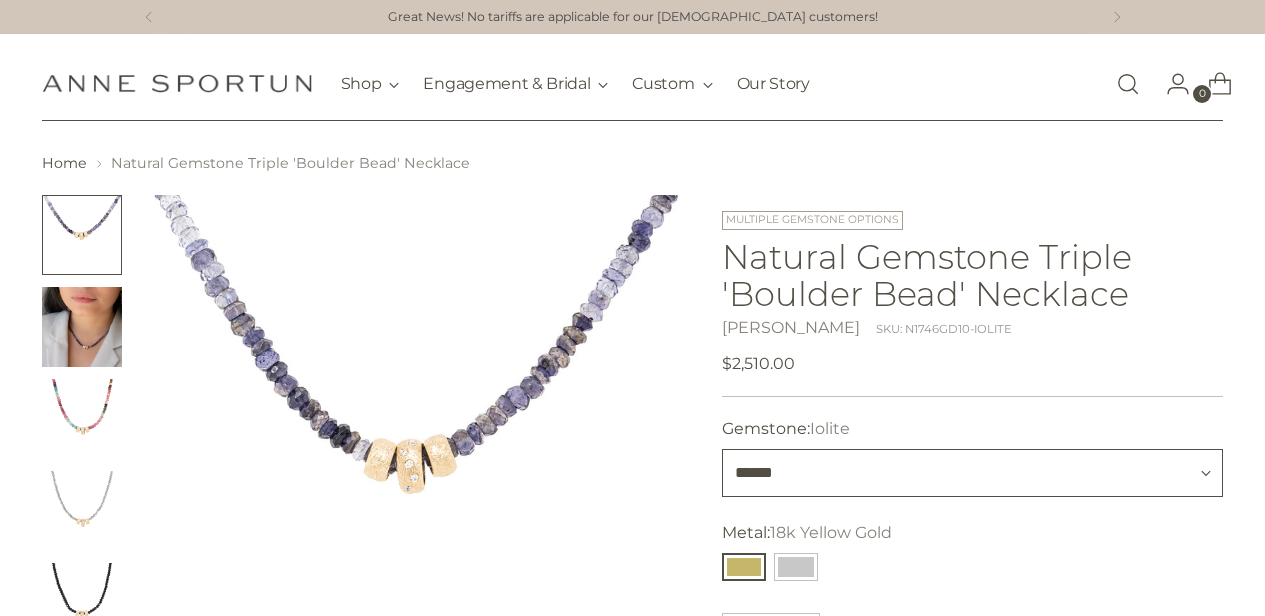 click on "**********" at bounding box center (973, 473) 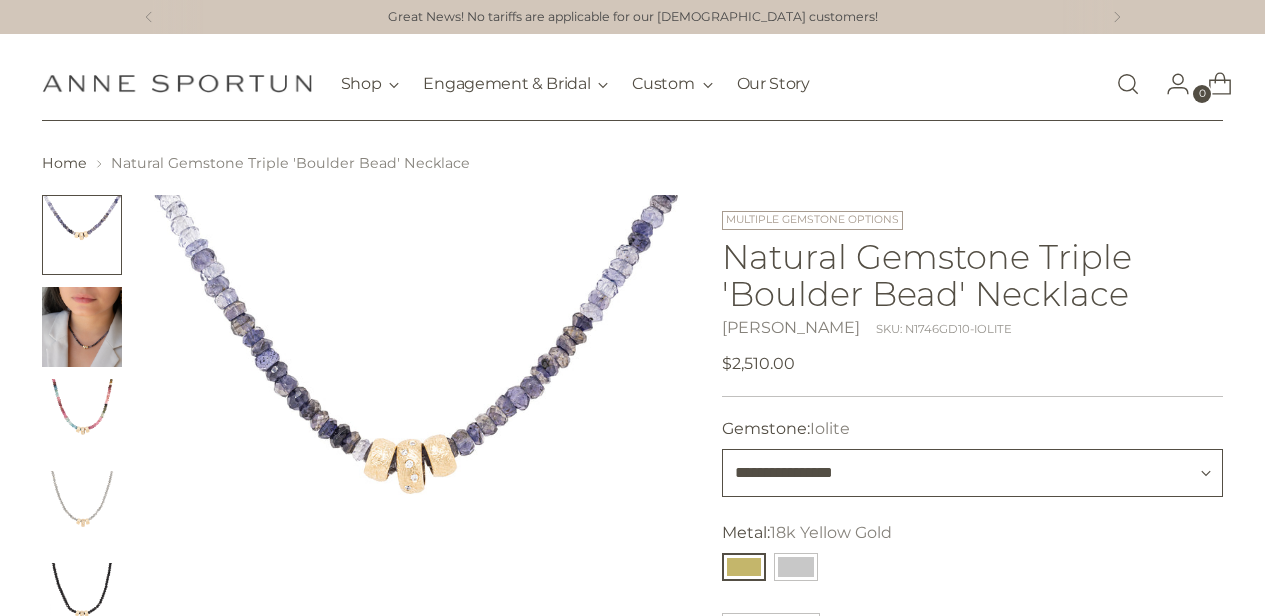 type 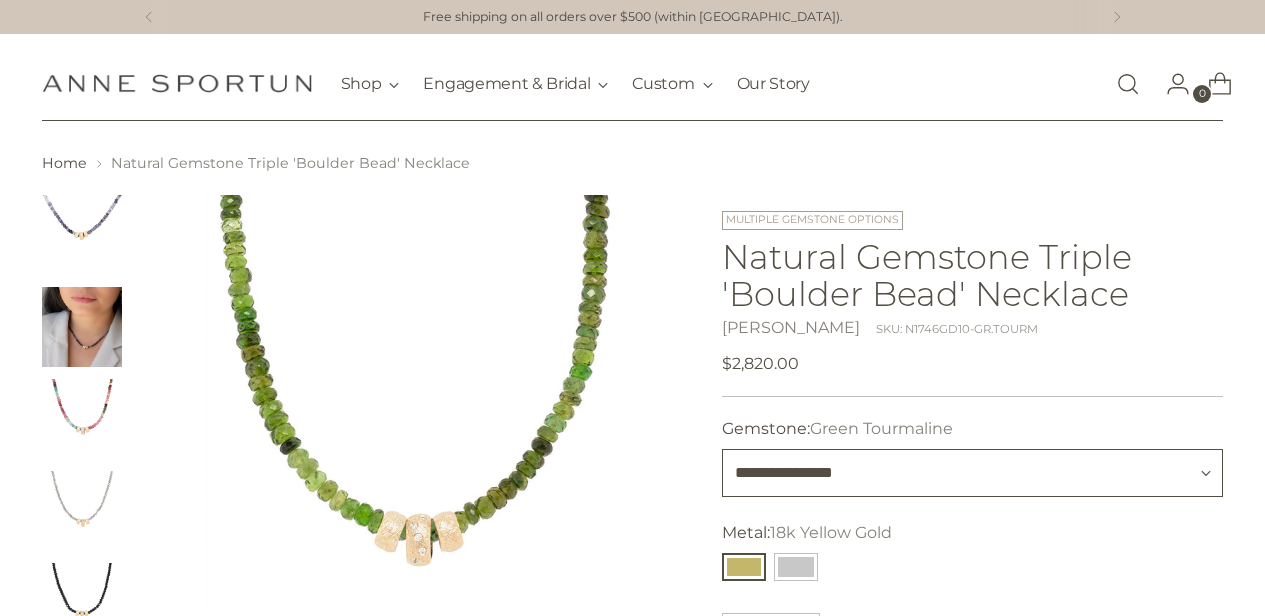 click on "**********" at bounding box center (973, 473) 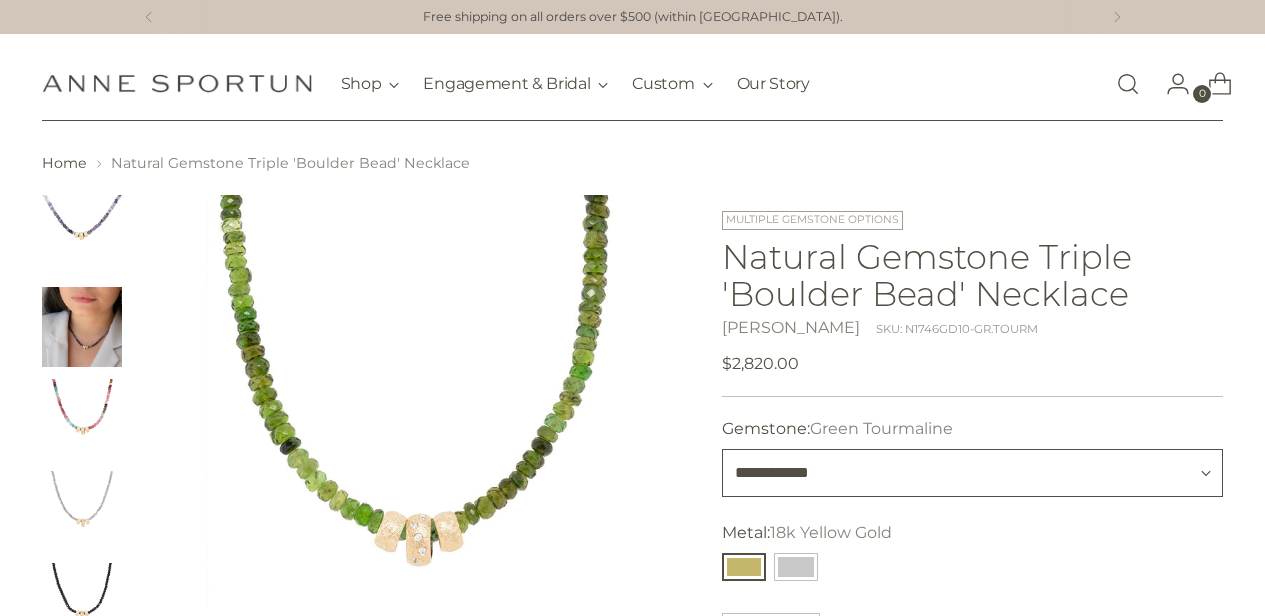 click on "**********" at bounding box center (973, 473) 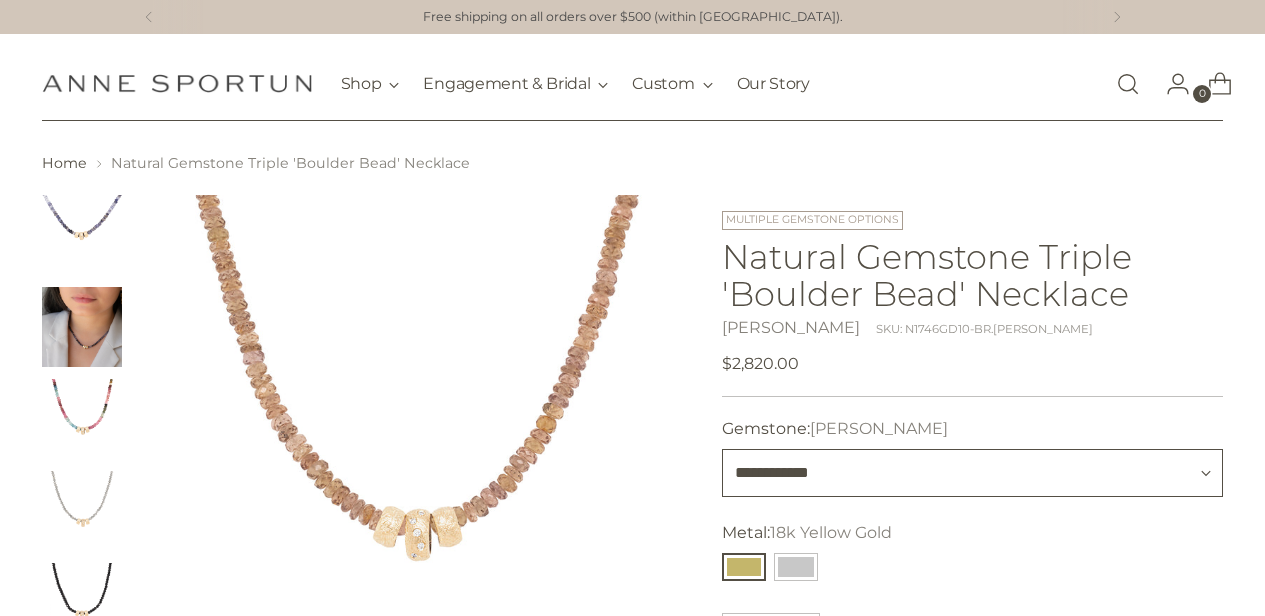 click on "**********" at bounding box center [973, 473] 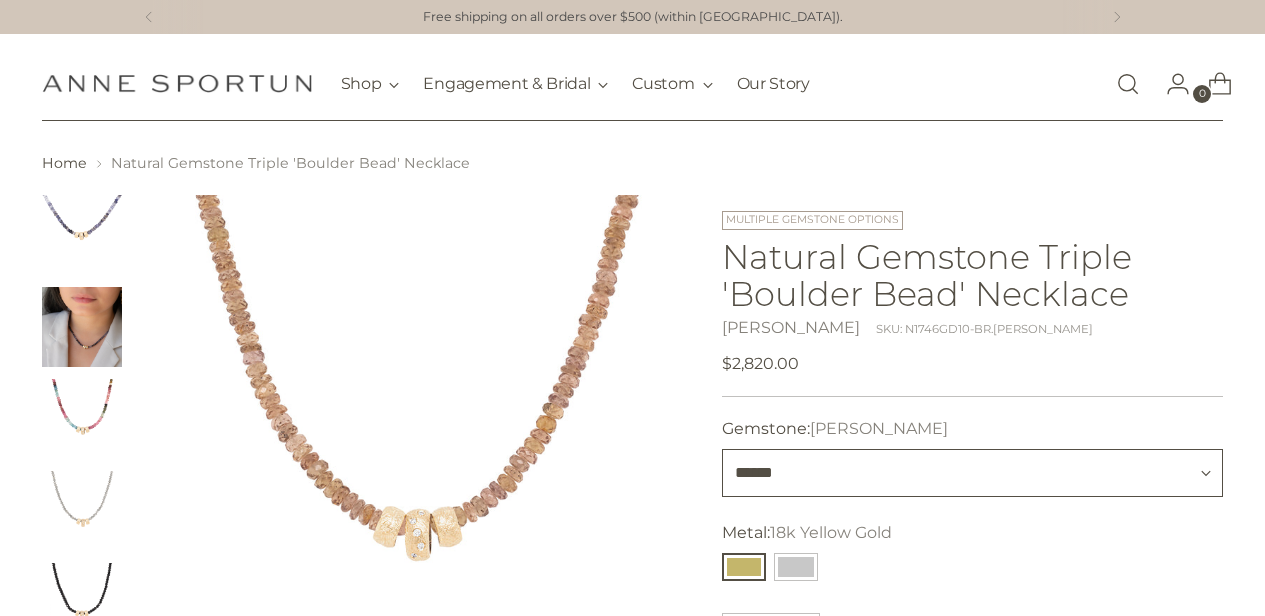 click on "**********" at bounding box center (973, 473) 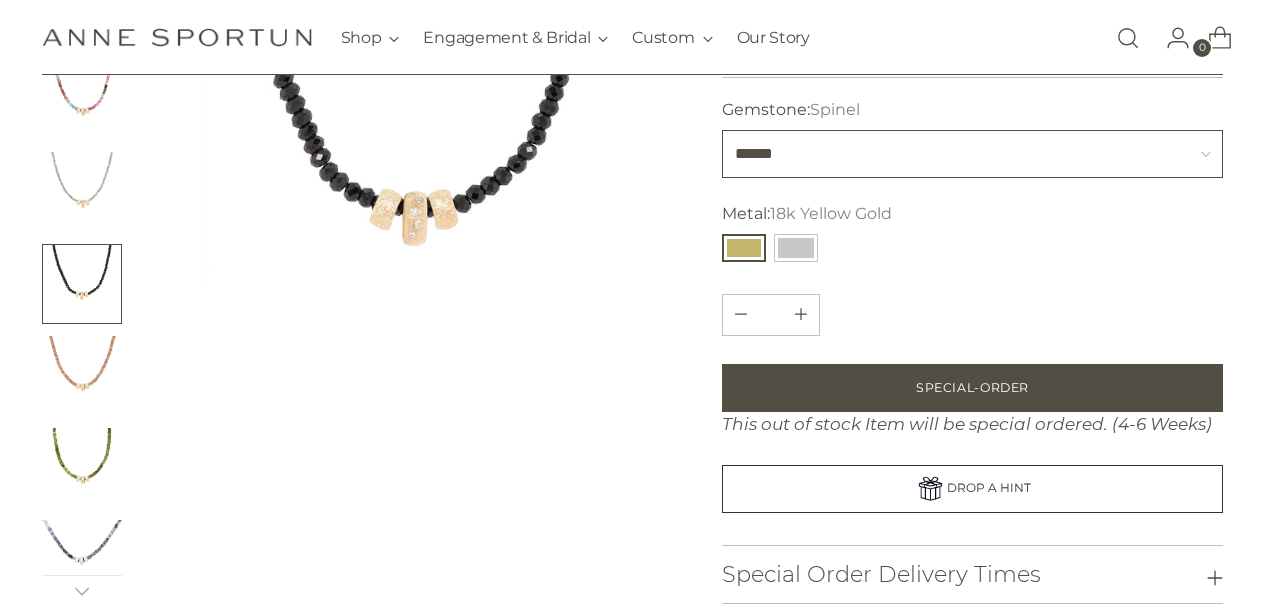 scroll, scrollTop: 0, scrollLeft: 0, axis: both 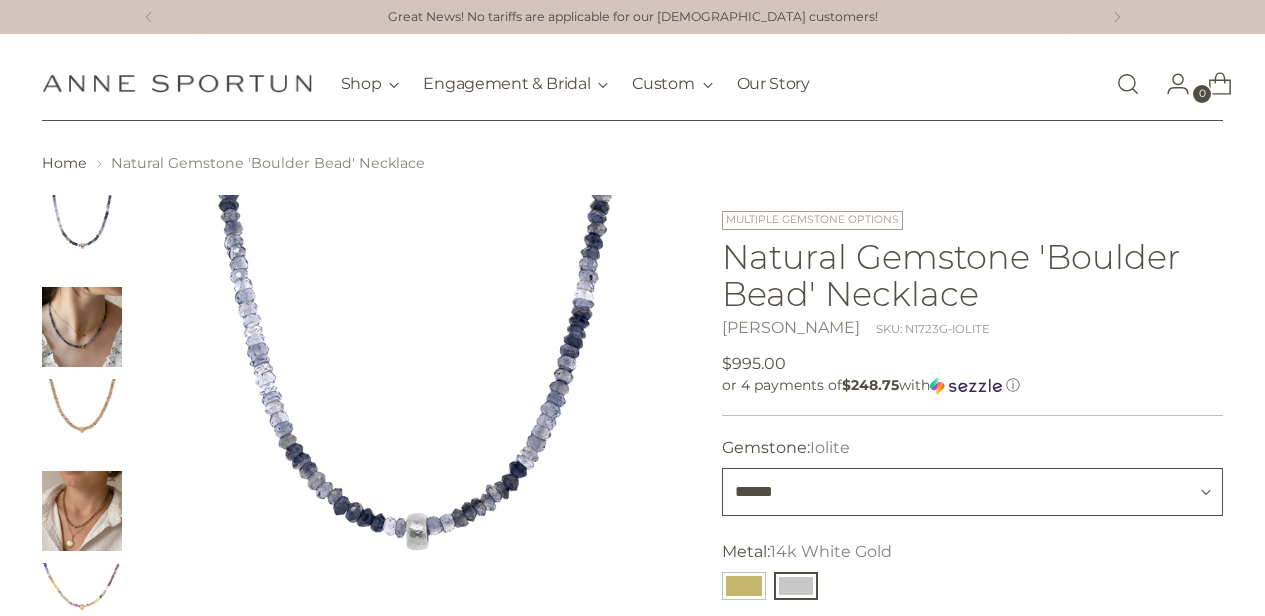 click on "**********" at bounding box center (973, 492) 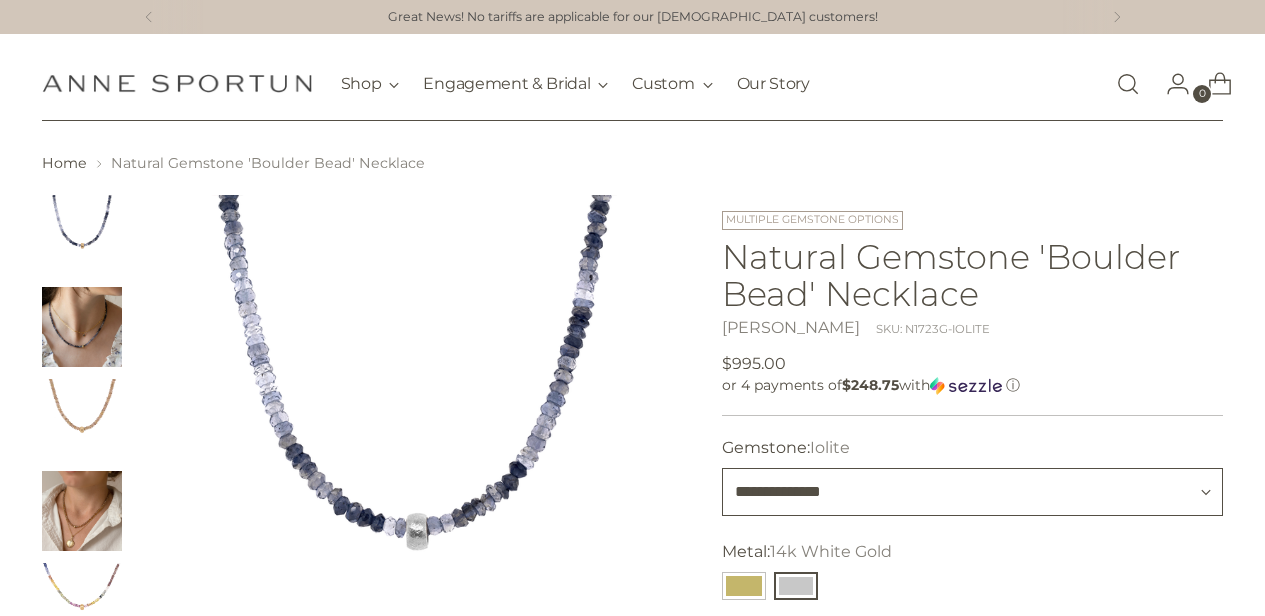 type 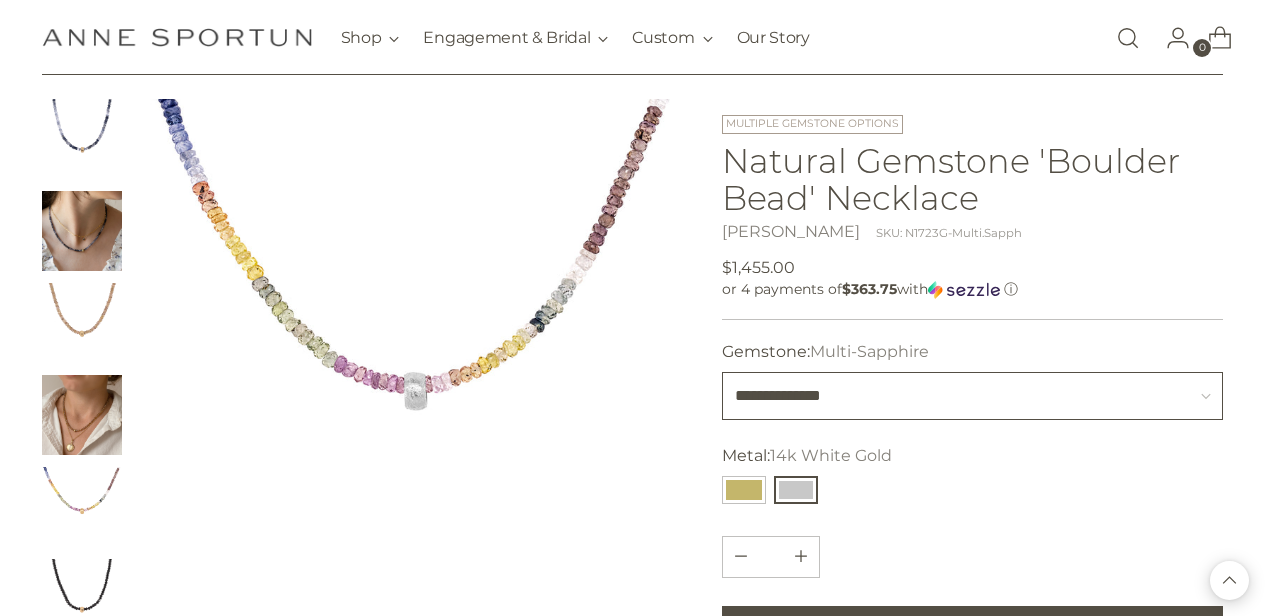 scroll, scrollTop: 0, scrollLeft: 7, axis: horizontal 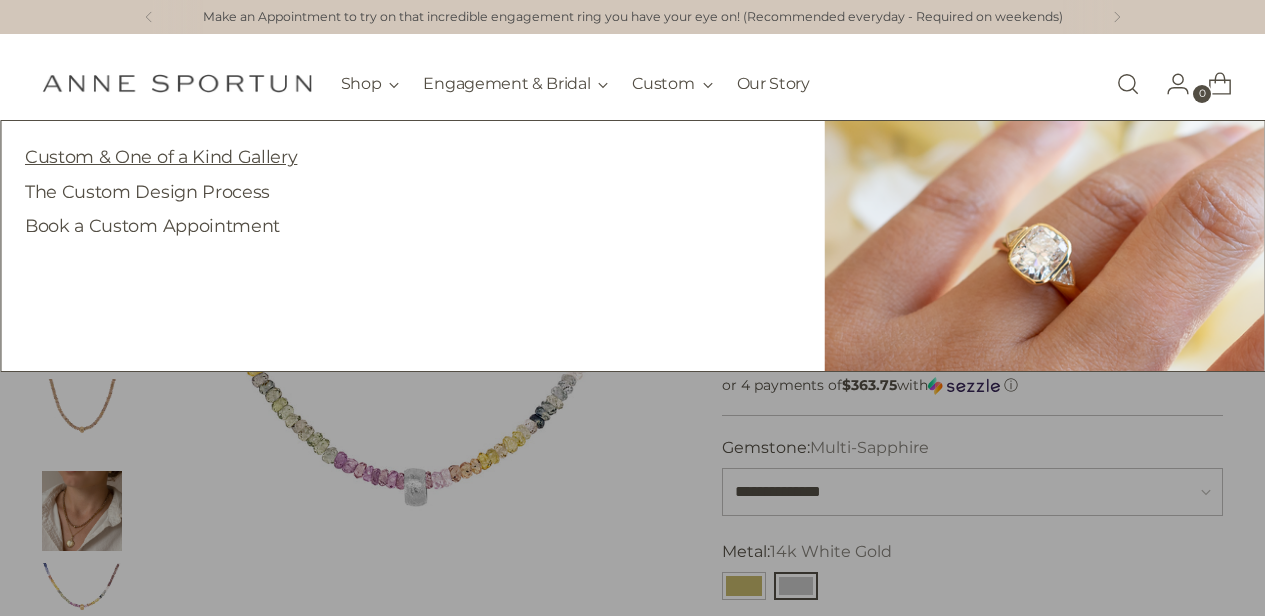 click on "Custom & One of a Kind Gallery" at bounding box center [161, 156] 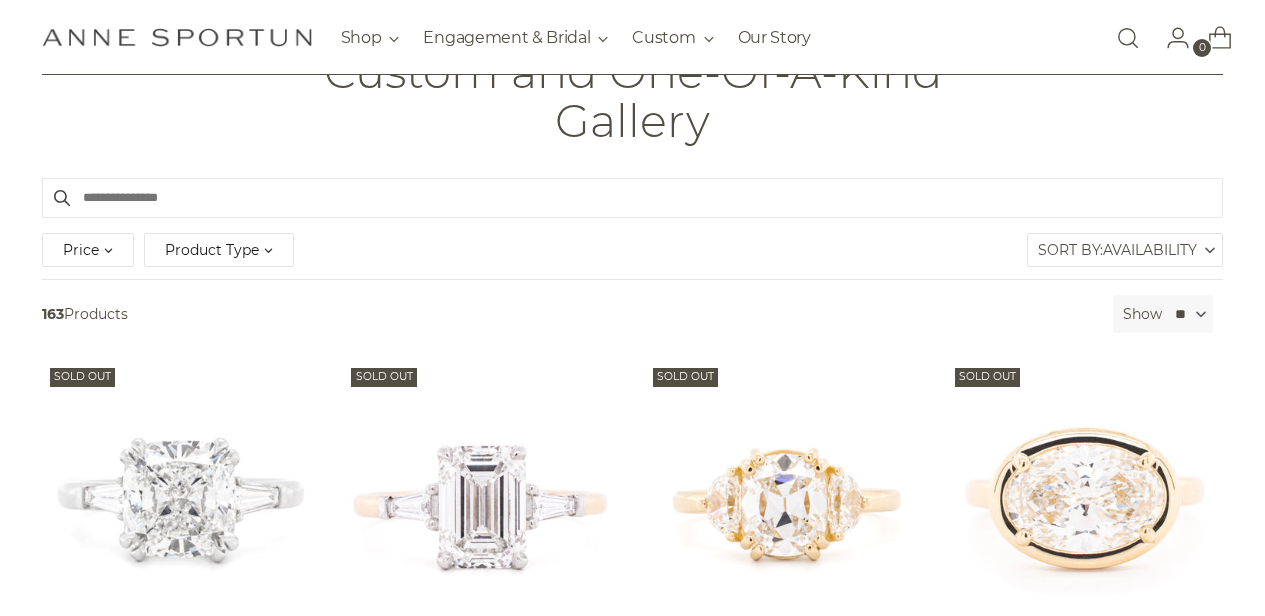 scroll, scrollTop: 170, scrollLeft: 7, axis: both 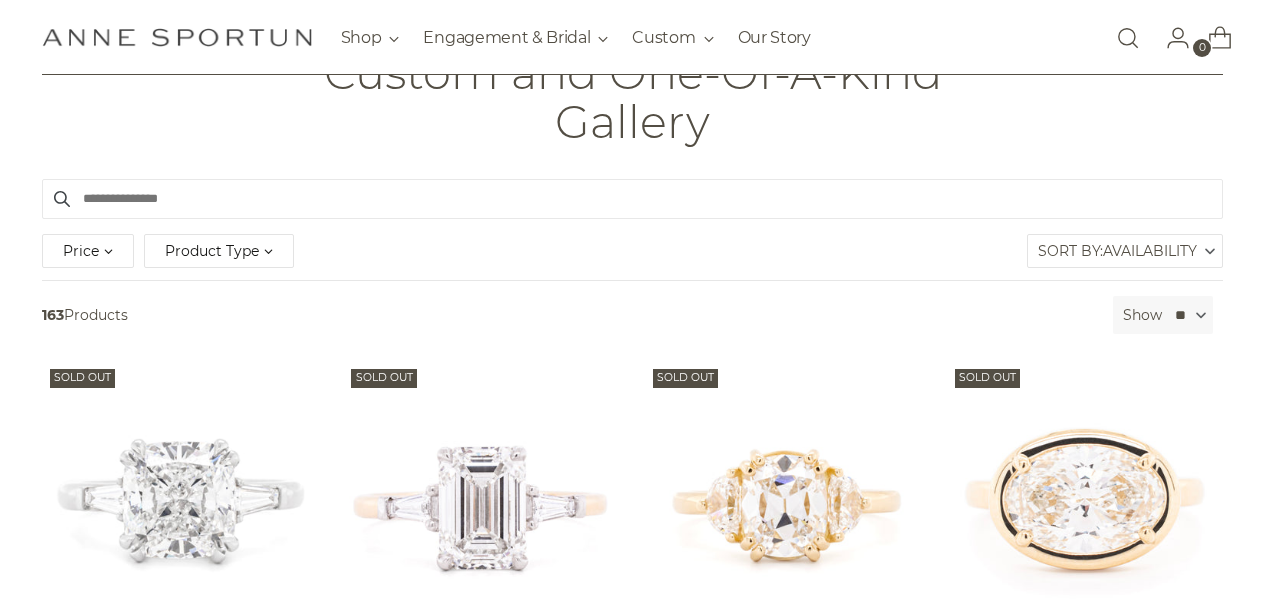 click on "Product Type" at bounding box center (212, 251) 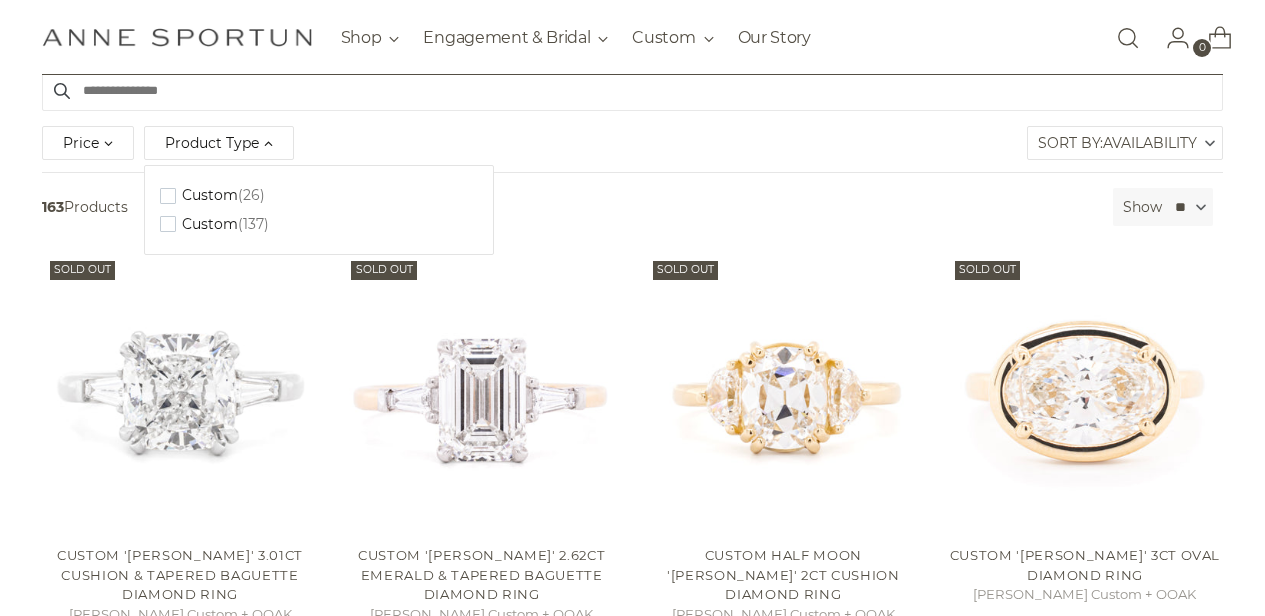 scroll, scrollTop: 0, scrollLeft: 7, axis: horizontal 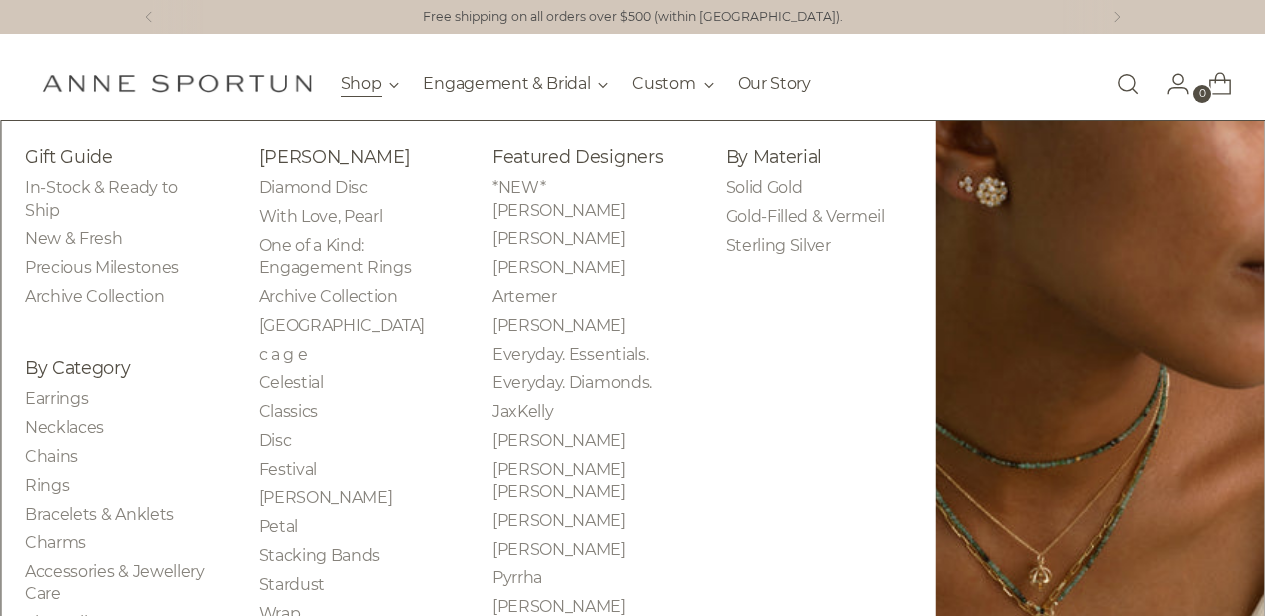 click on "Shop" at bounding box center (370, 84) 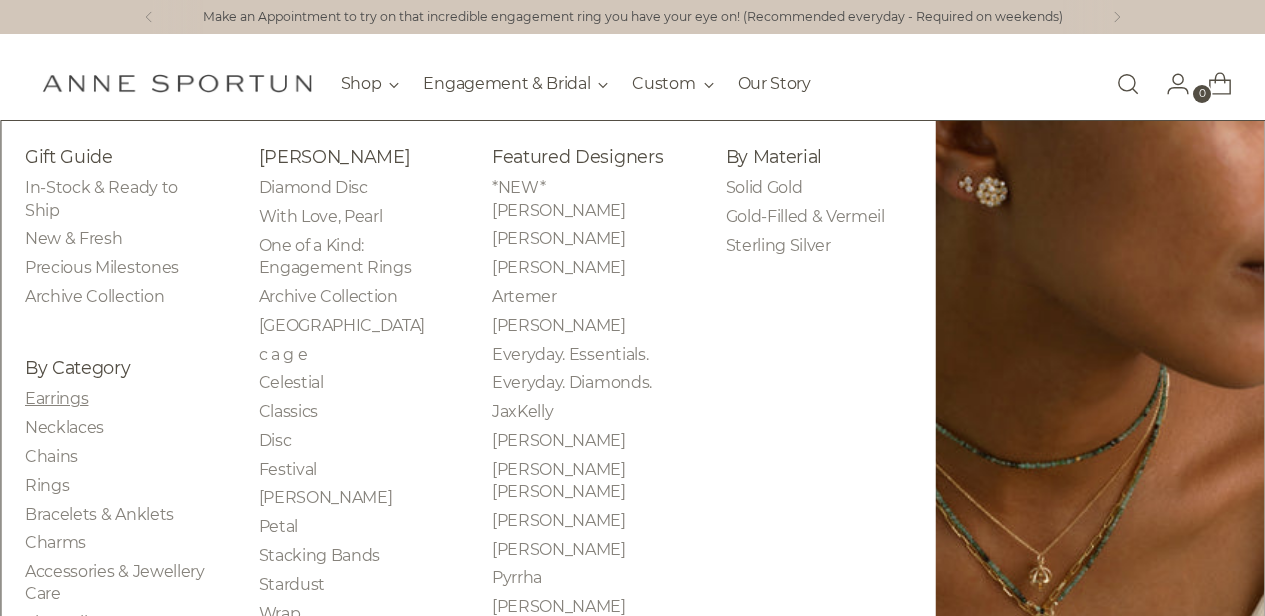 click on "Earrings" at bounding box center (56, 398) 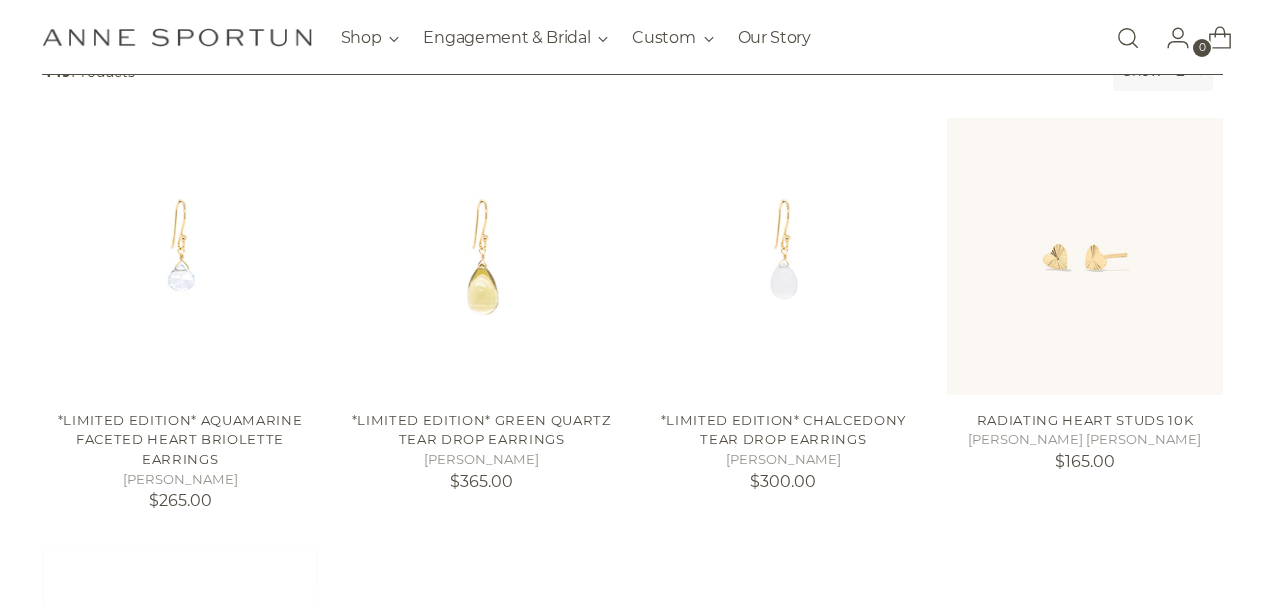 scroll, scrollTop: 367, scrollLeft: 0, axis: vertical 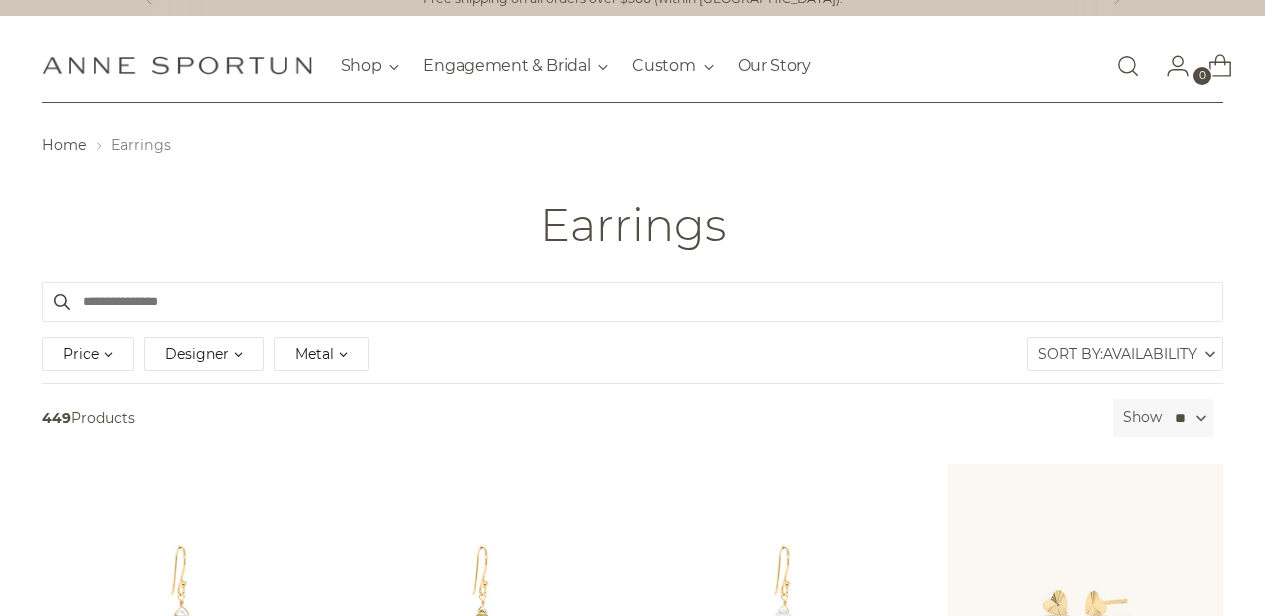 click on "Metal" at bounding box center [321, 354] 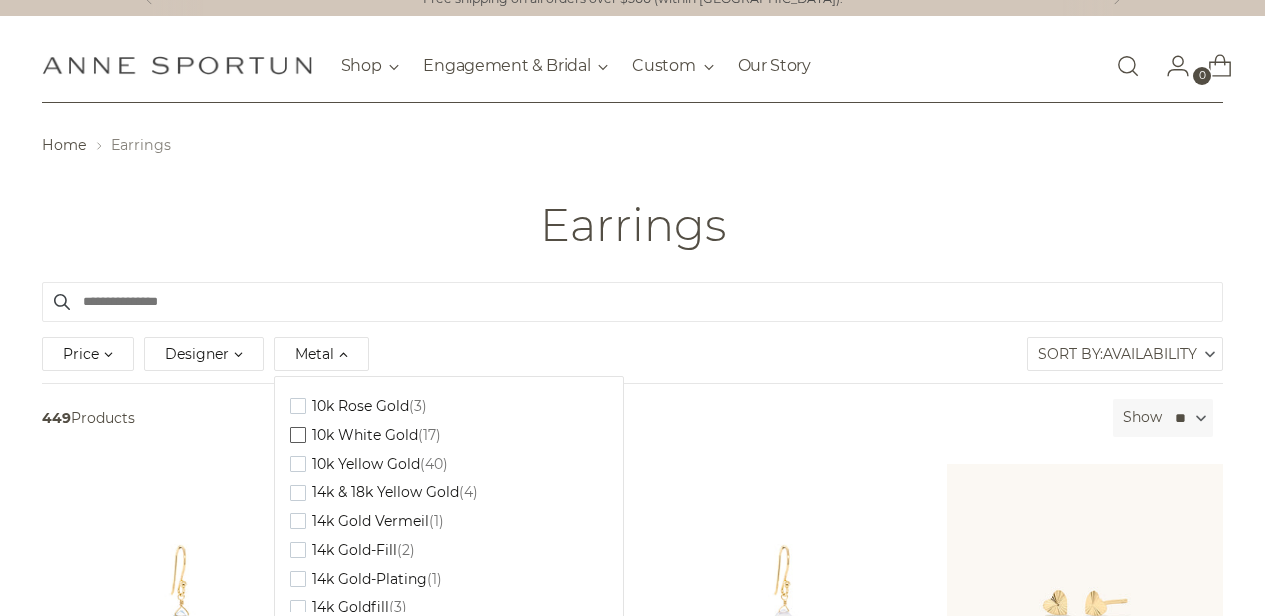 click at bounding box center [298, 435] 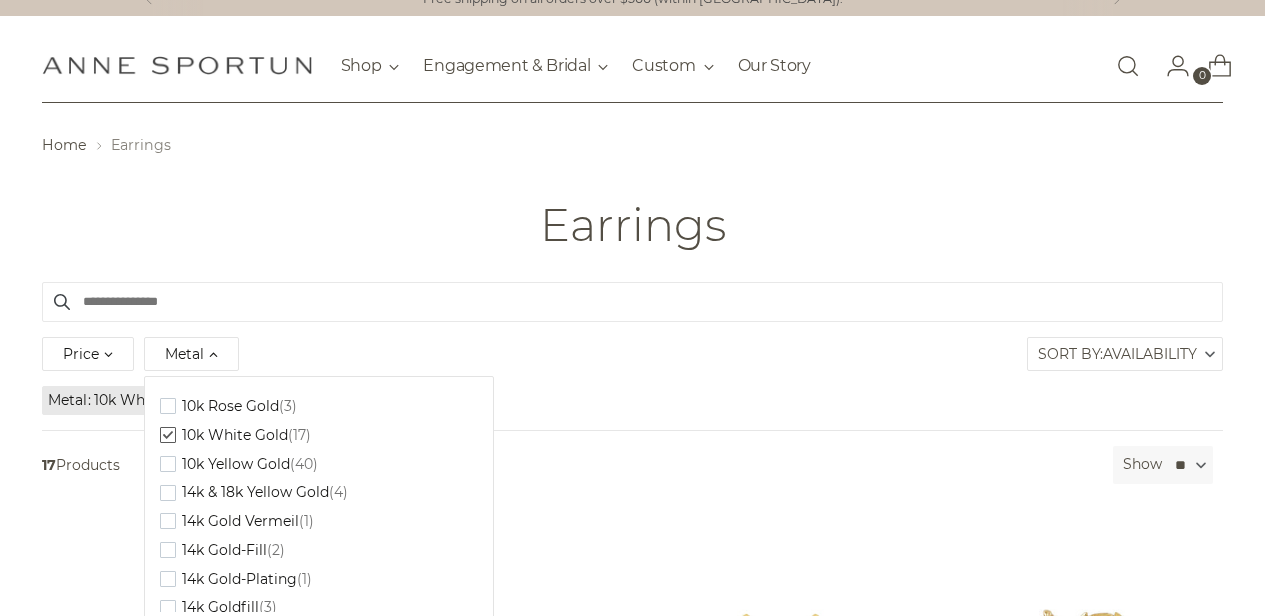 click on "Price
***
-
***
Metal
Clear
10k Rose Gold
(3)
10k White Gold
(17)
10k Yellow Gold
(40)
14k & 18k Yellow Gold
(4)
14k Gold Vermeil
(1)
14k Gold-Fill
(2)
14k Gold-Plating
(1)
(3) (37)" at bounding box center (633, 357) 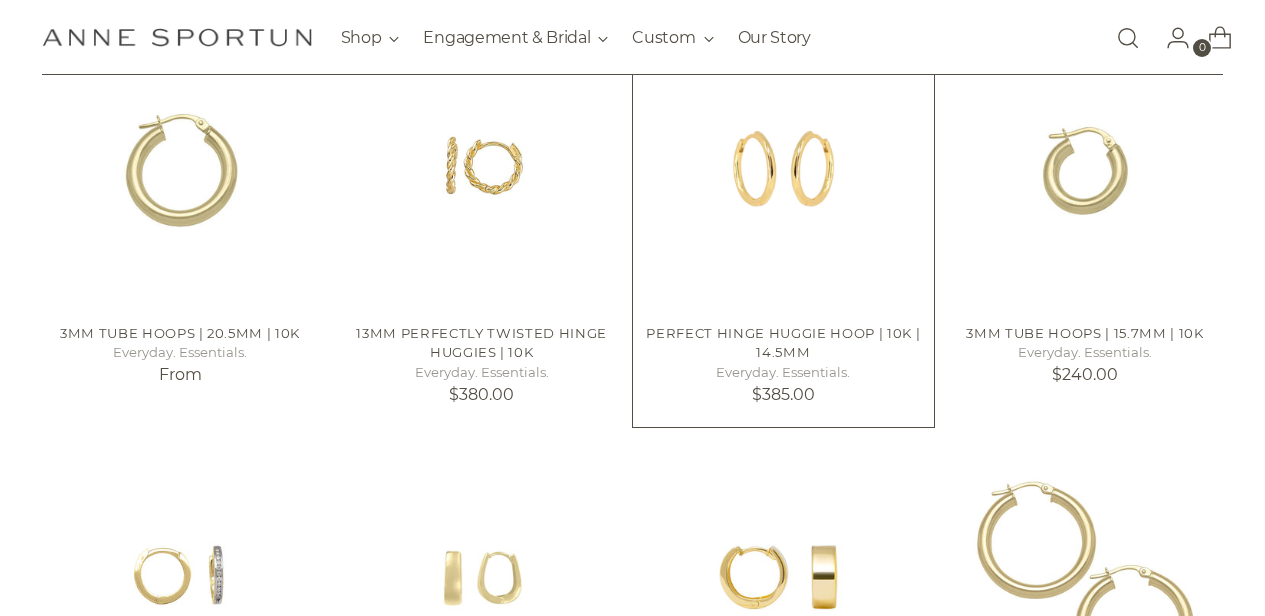 scroll, scrollTop: 896, scrollLeft: 0, axis: vertical 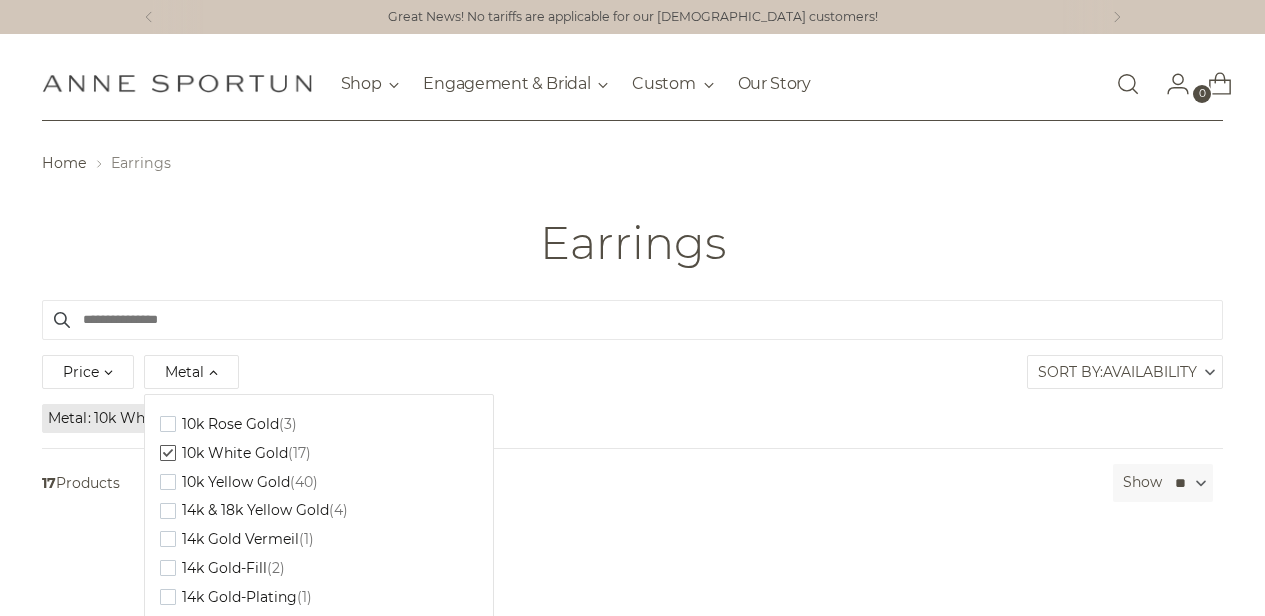 click at bounding box center [168, 453] 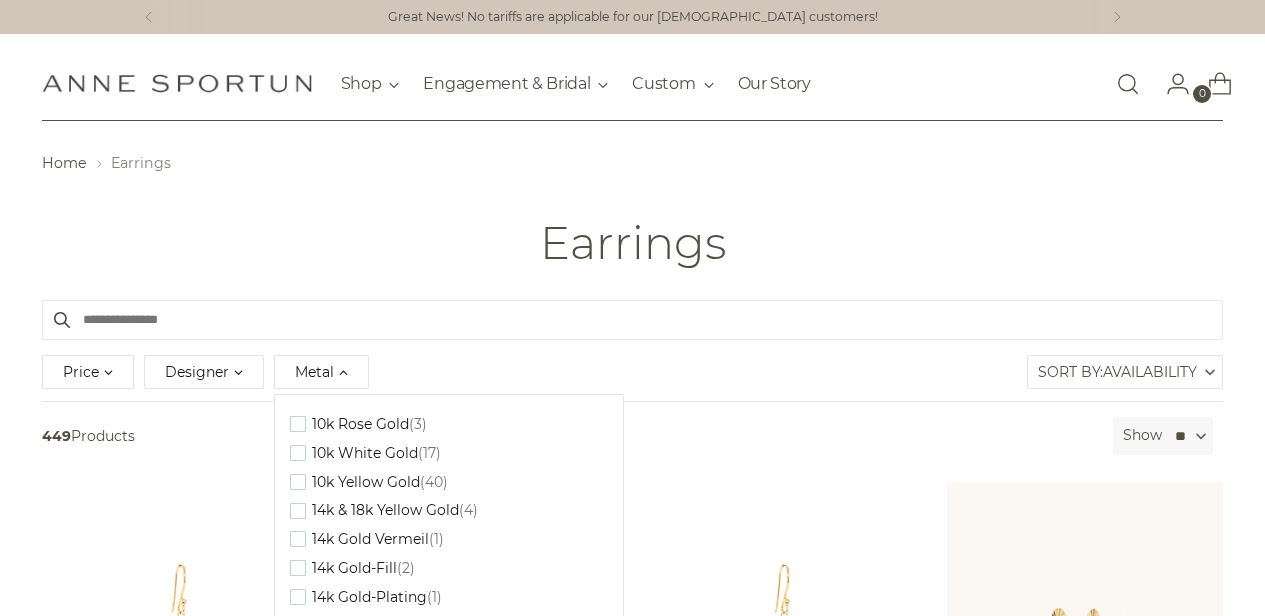 click on "Earrings" at bounding box center [632, 243] 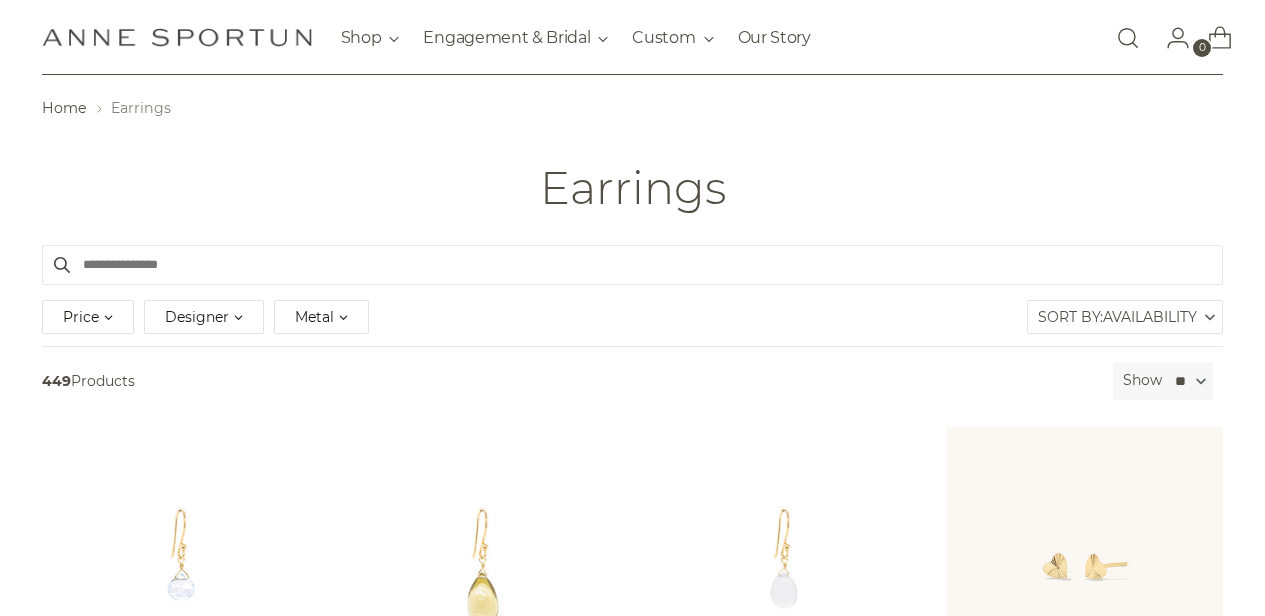 scroll, scrollTop: 0, scrollLeft: 2, axis: horizontal 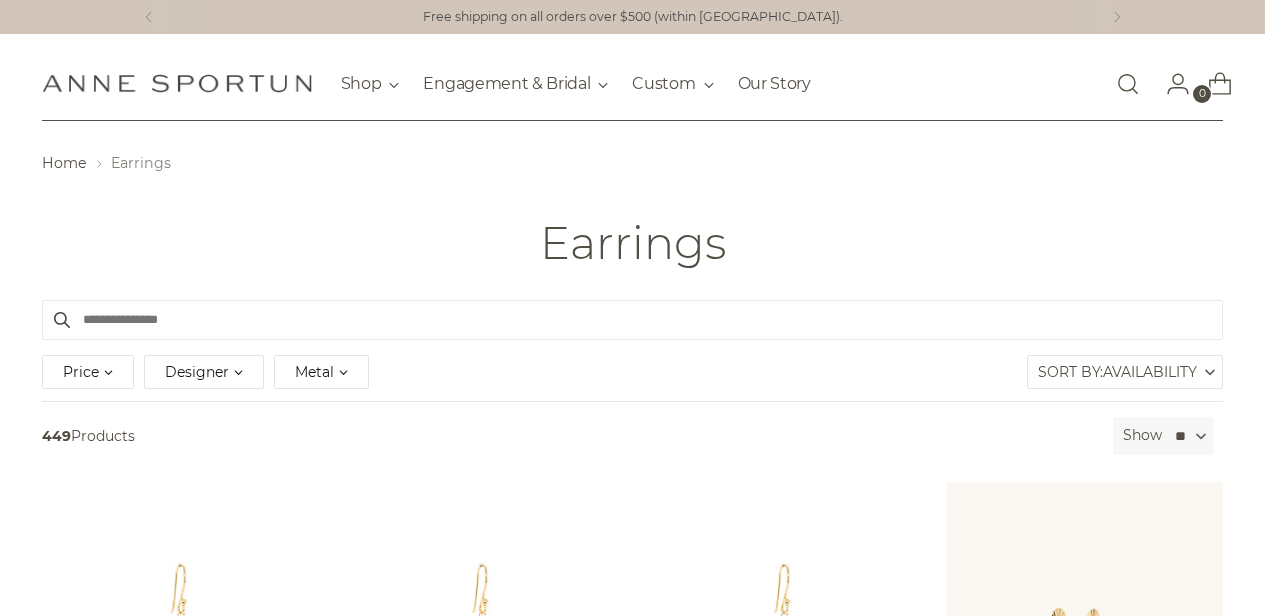 click on "Designer" at bounding box center (197, 372) 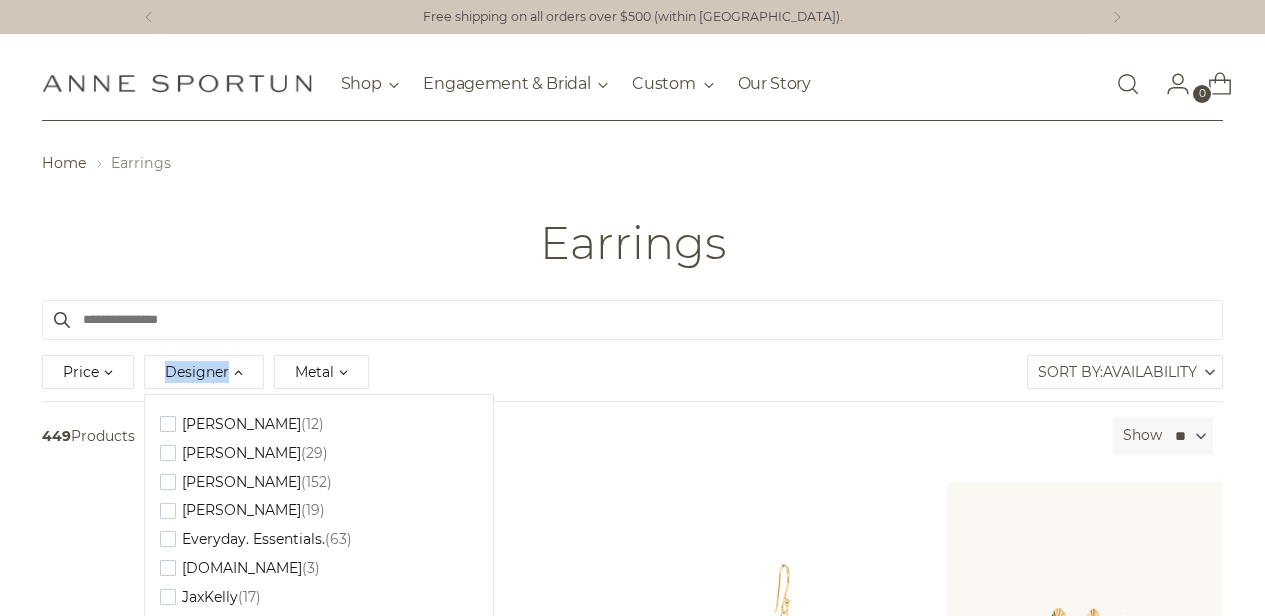 click on "Designer" at bounding box center (197, 372) 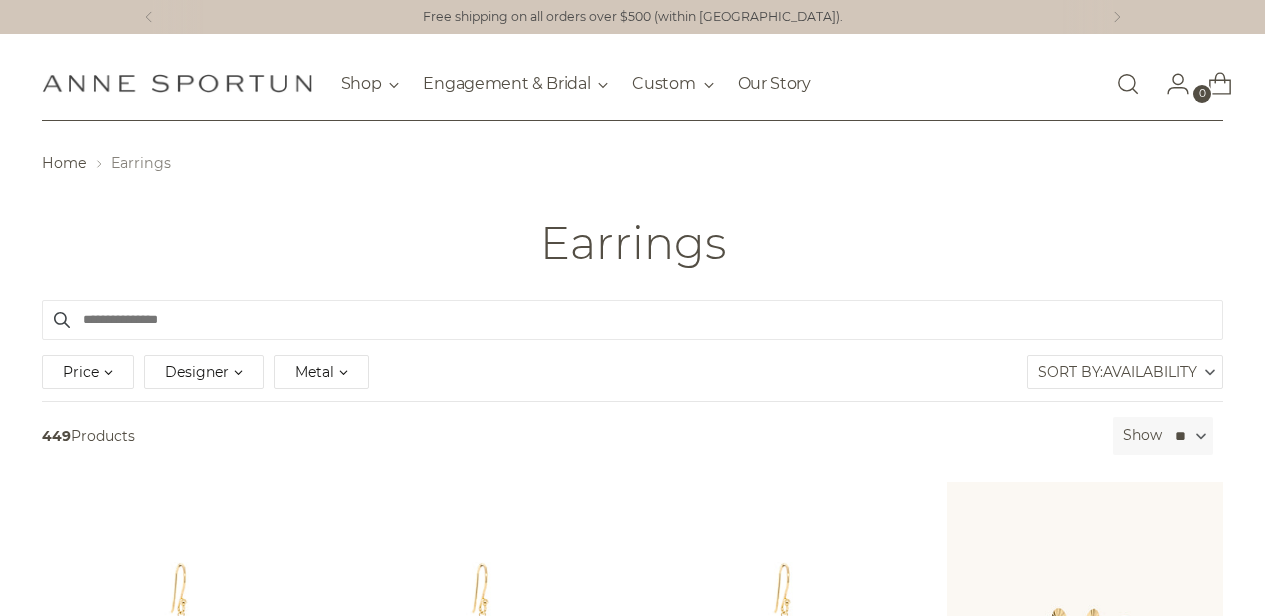 click on "Metal" at bounding box center (314, 372) 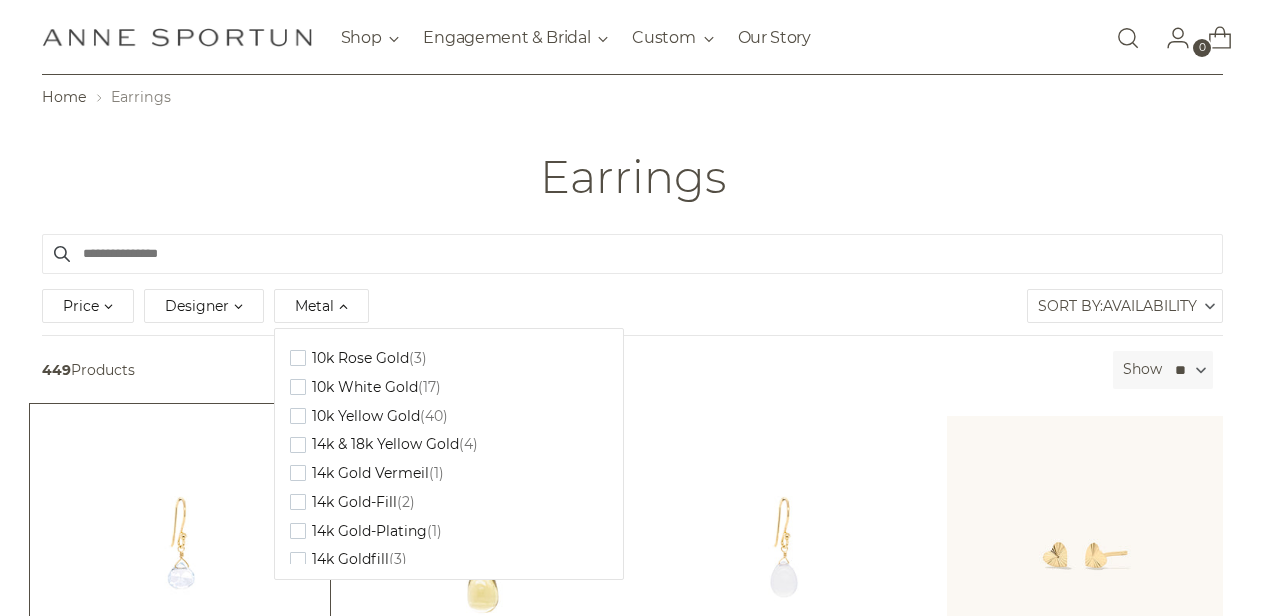 scroll, scrollTop: 67, scrollLeft: 2, axis: both 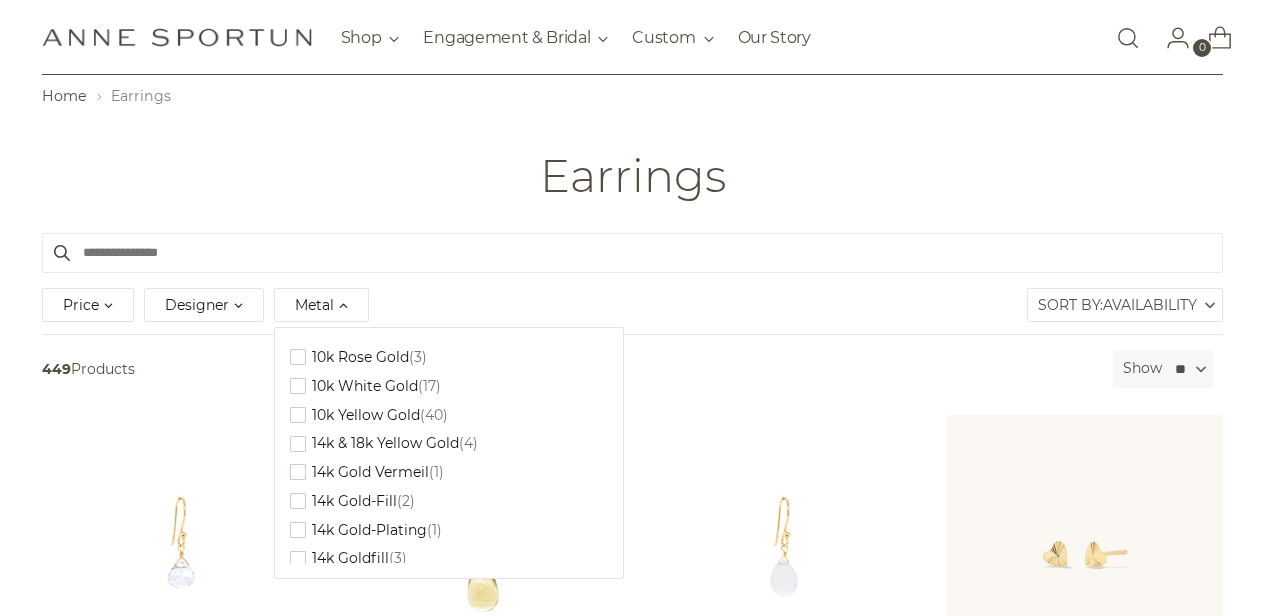 click on "Earrings" at bounding box center (632, 176) 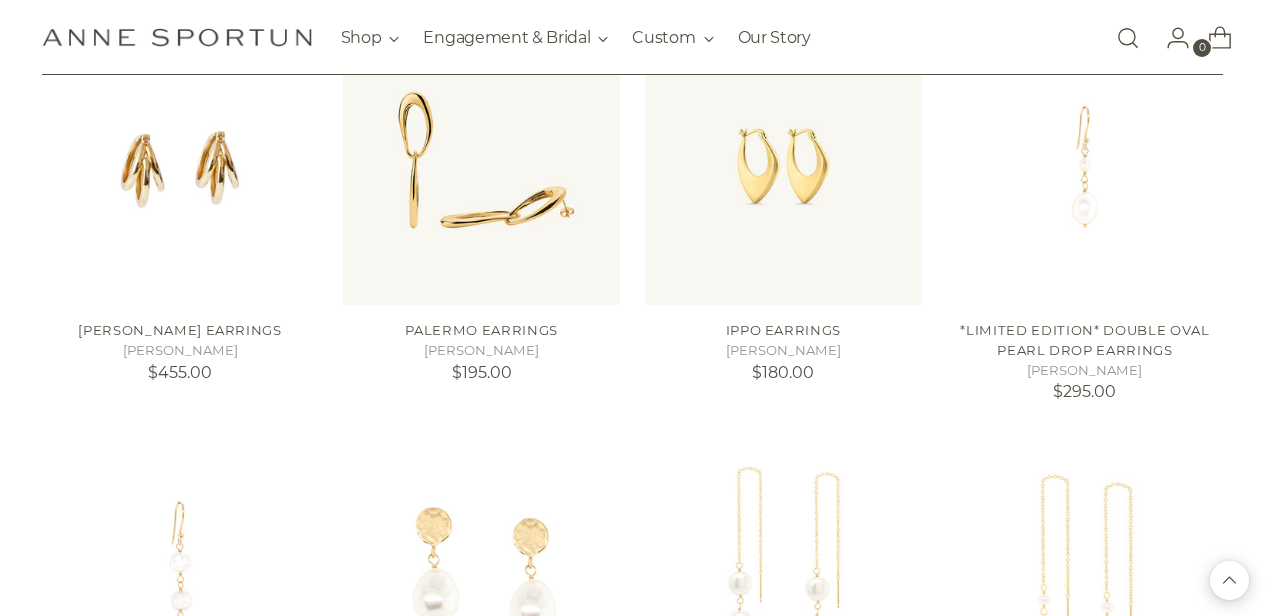 scroll, scrollTop: 1678, scrollLeft: 0, axis: vertical 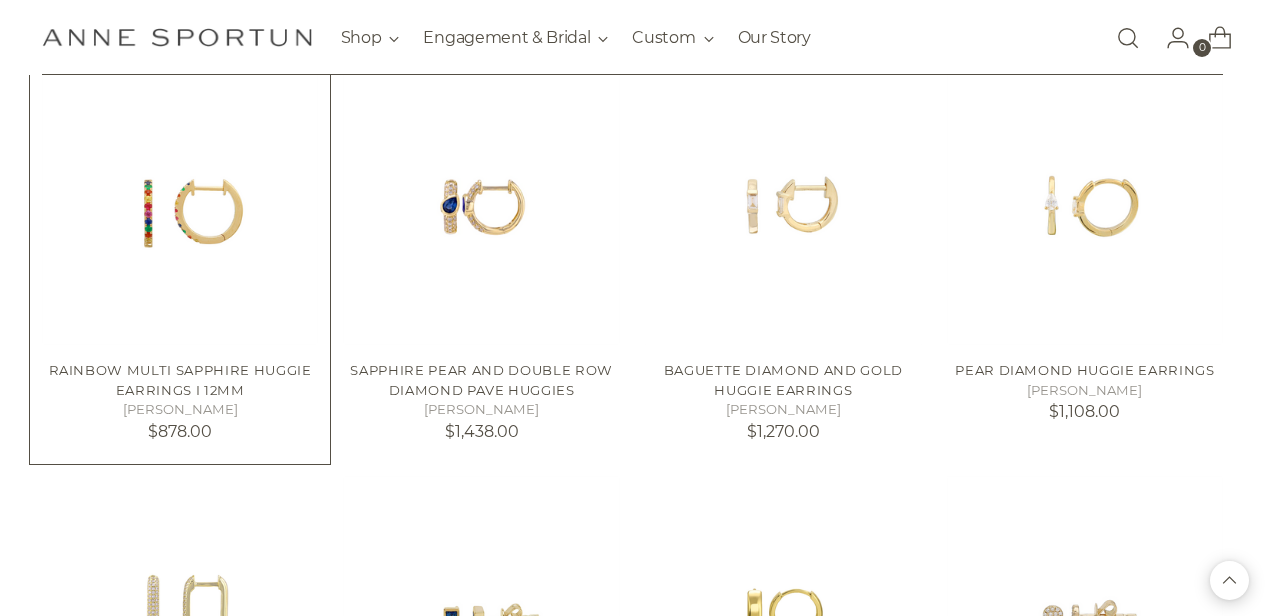 click at bounding box center (0, 0) 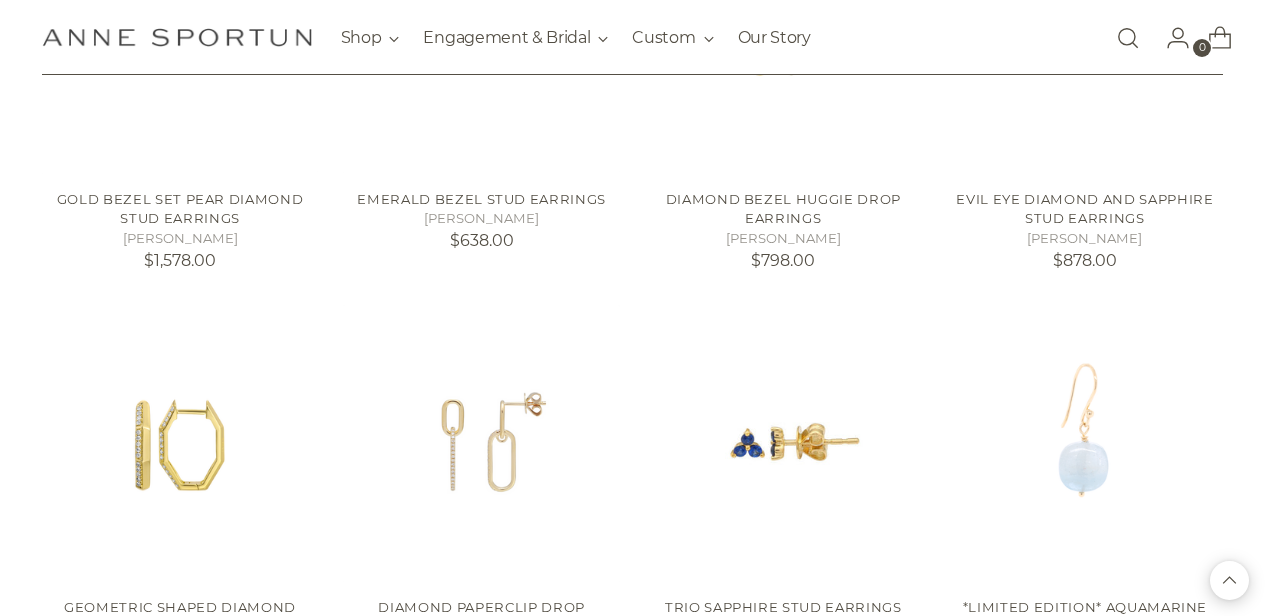 scroll, scrollTop: 11170, scrollLeft: 0, axis: vertical 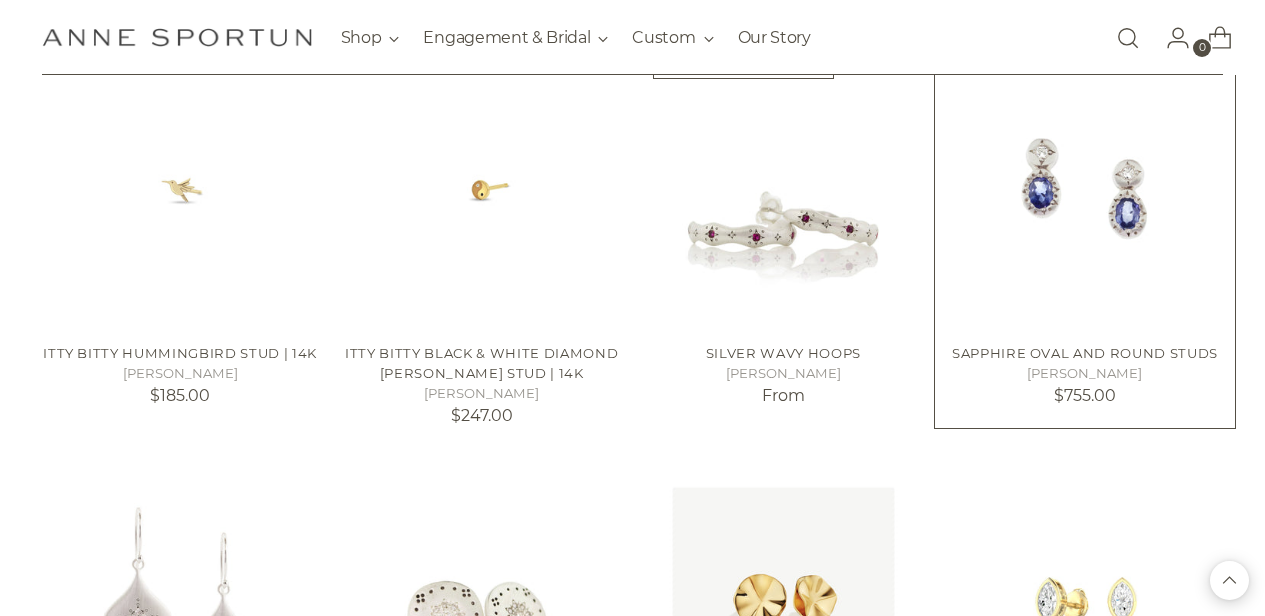 click on "Sapphire Oval and Round Studs" at bounding box center [1085, 353] 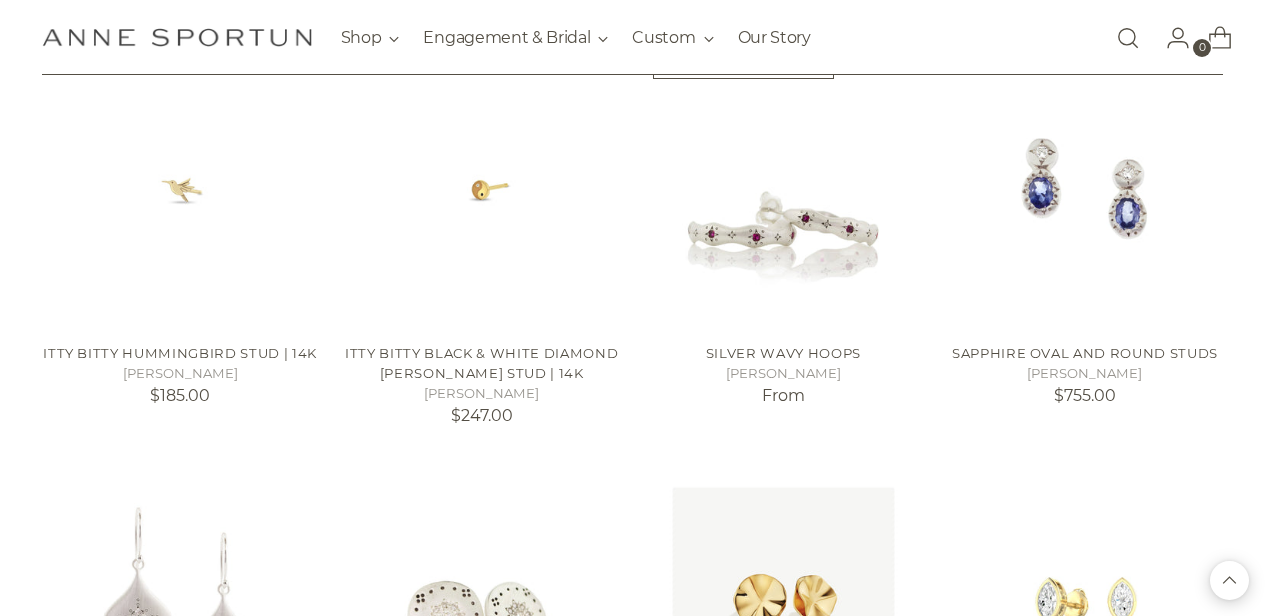 click at bounding box center (1128, 38) 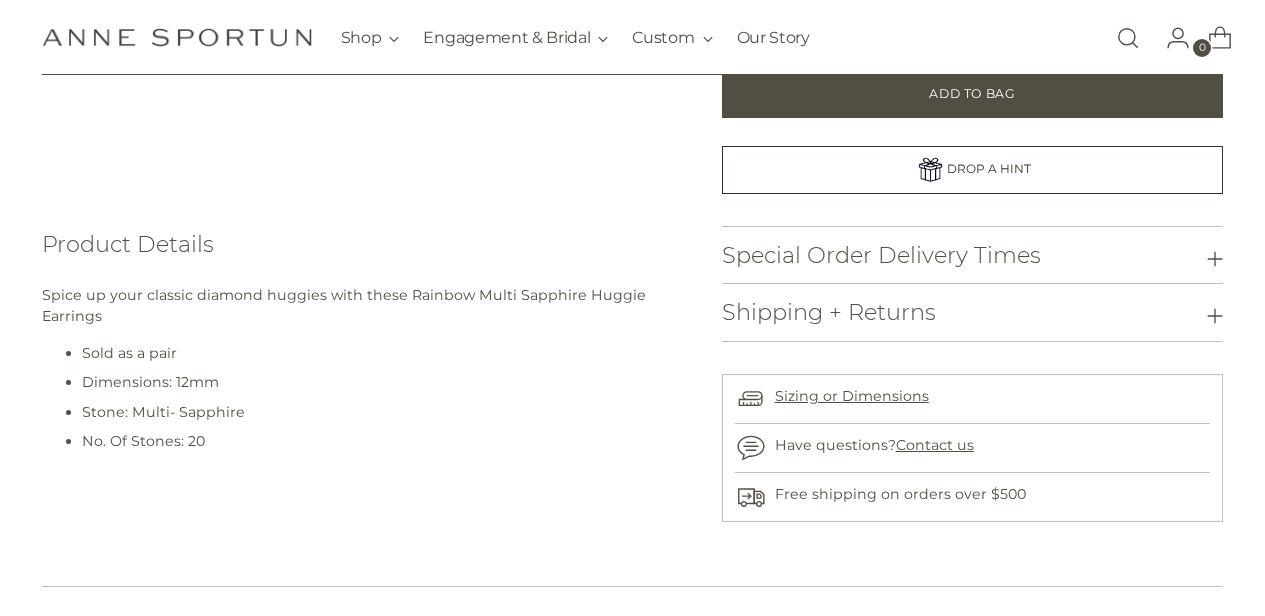 scroll, scrollTop: 531, scrollLeft: 0, axis: vertical 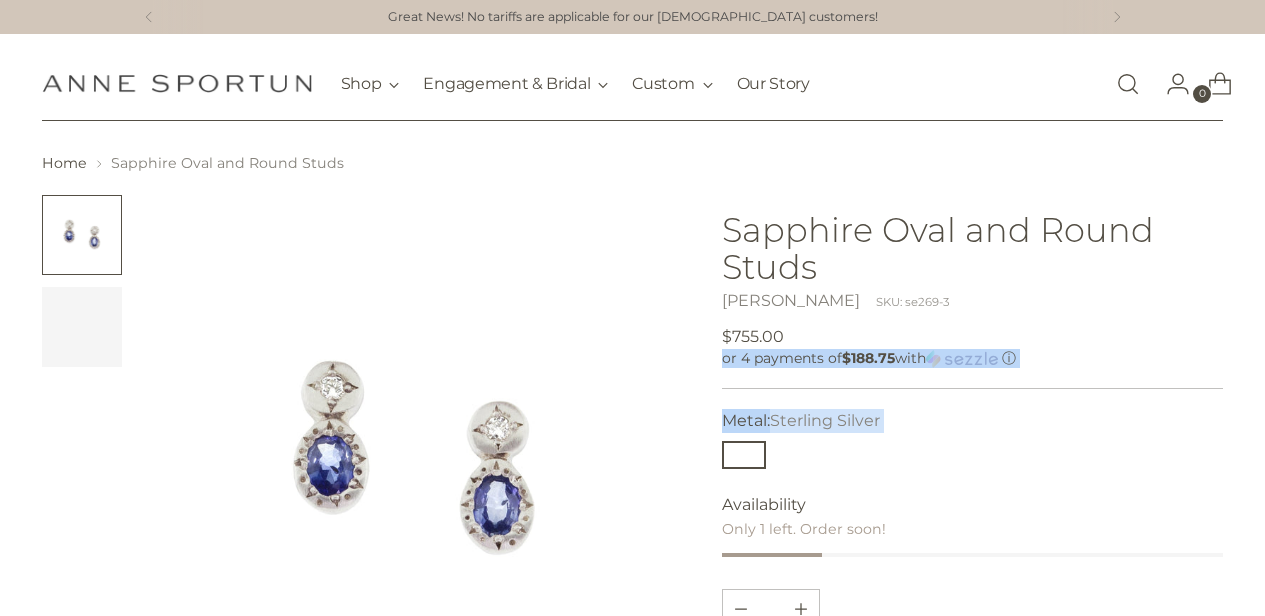 click on "**********" at bounding box center (973, 653) 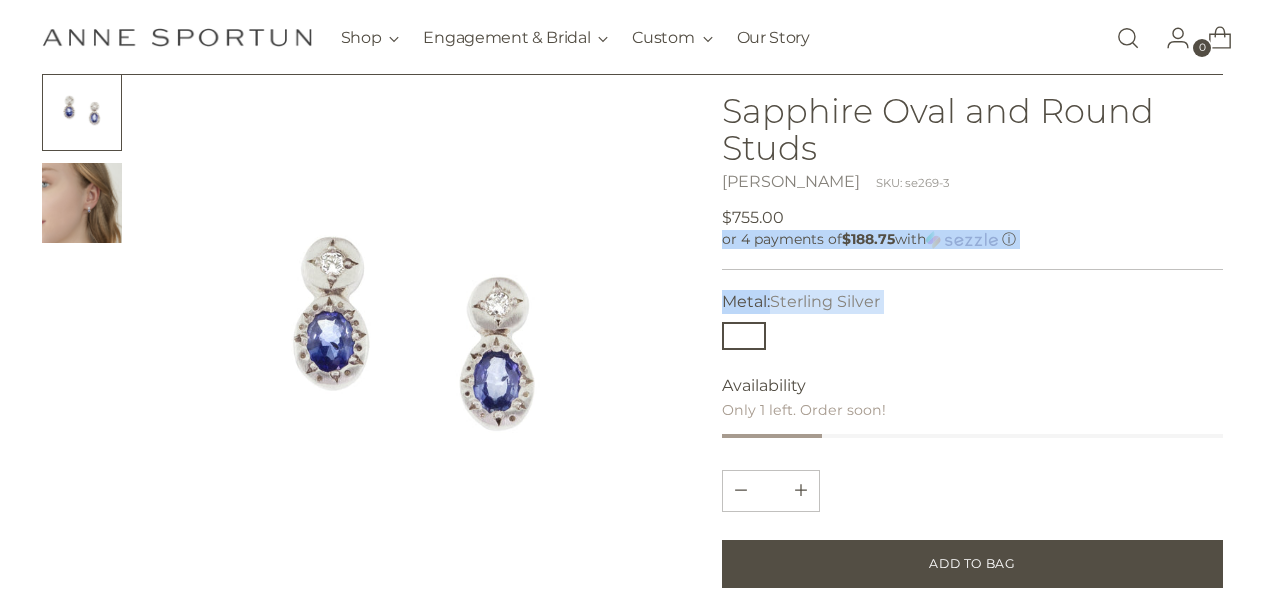 scroll, scrollTop: 125, scrollLeft: 0, axis: vertical 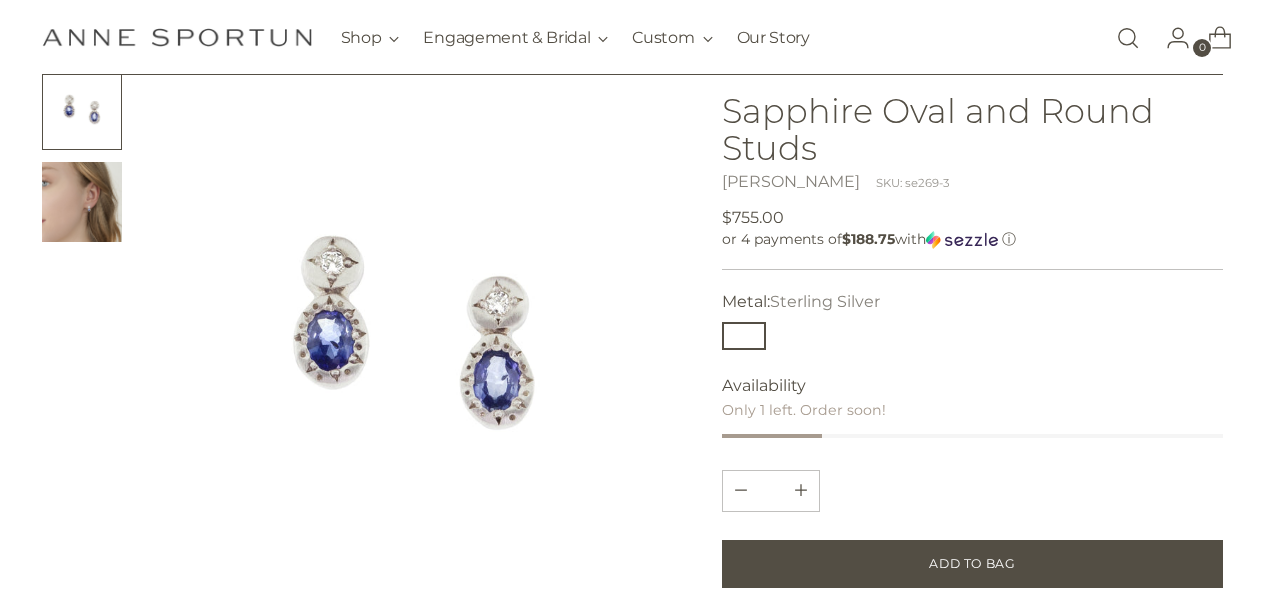 click on "**********" at bounding box center (973, 534) 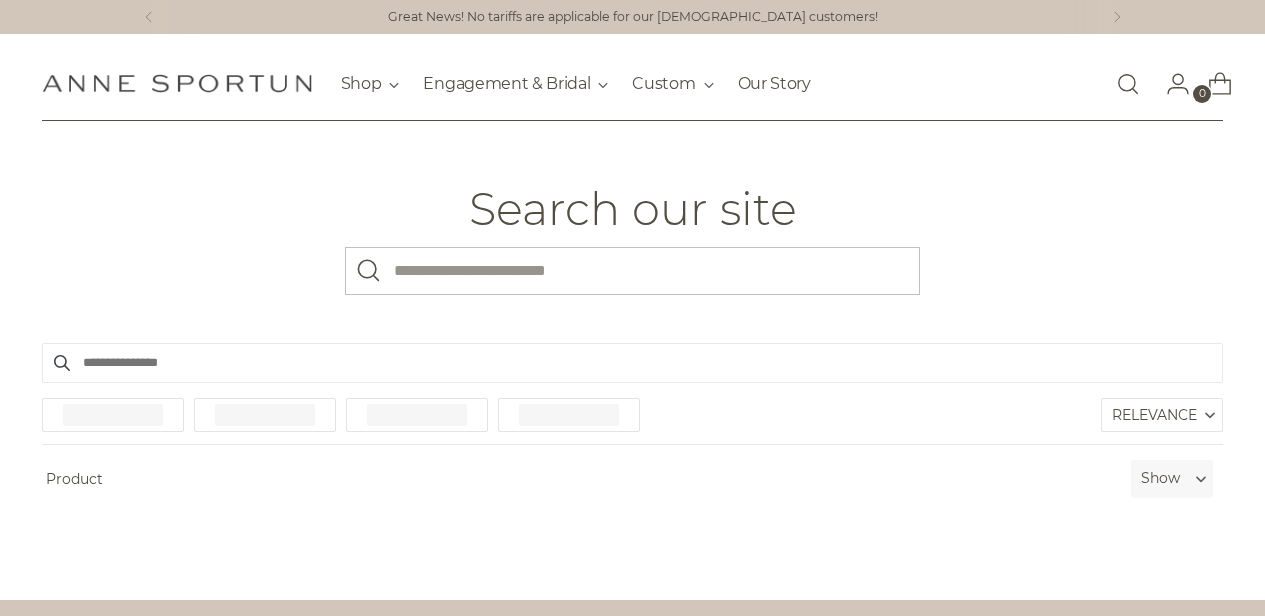 scroll, scrollTop: 0, scrollLeft: 0, axis: both 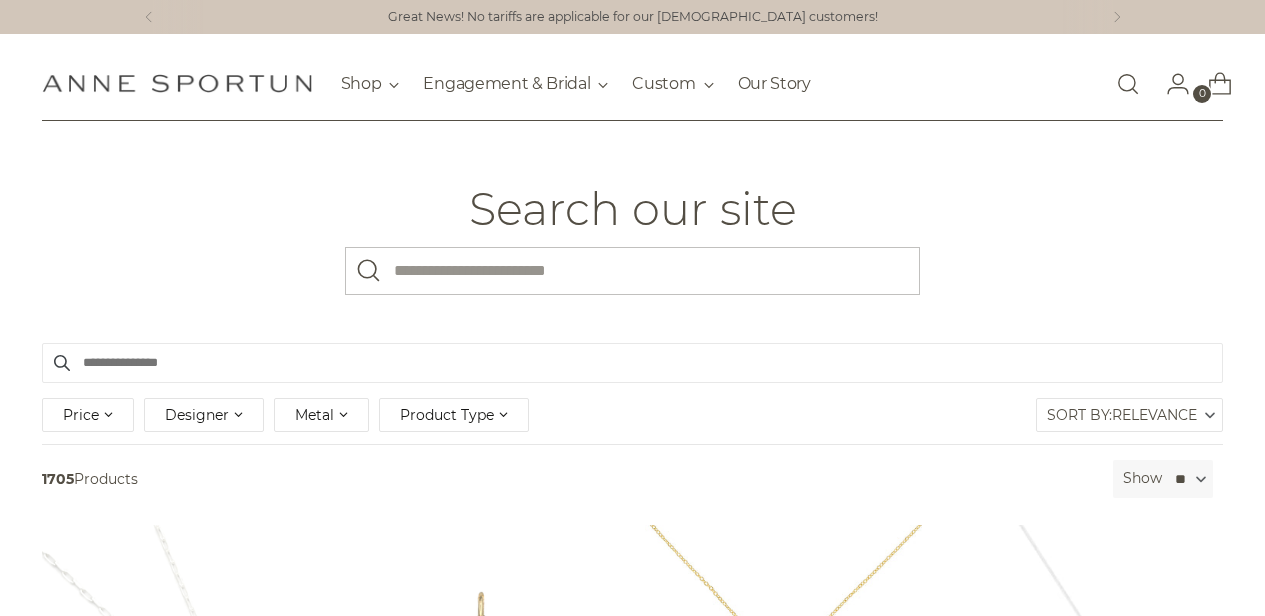 click on "Search our site" at bounding box center [633, 209] 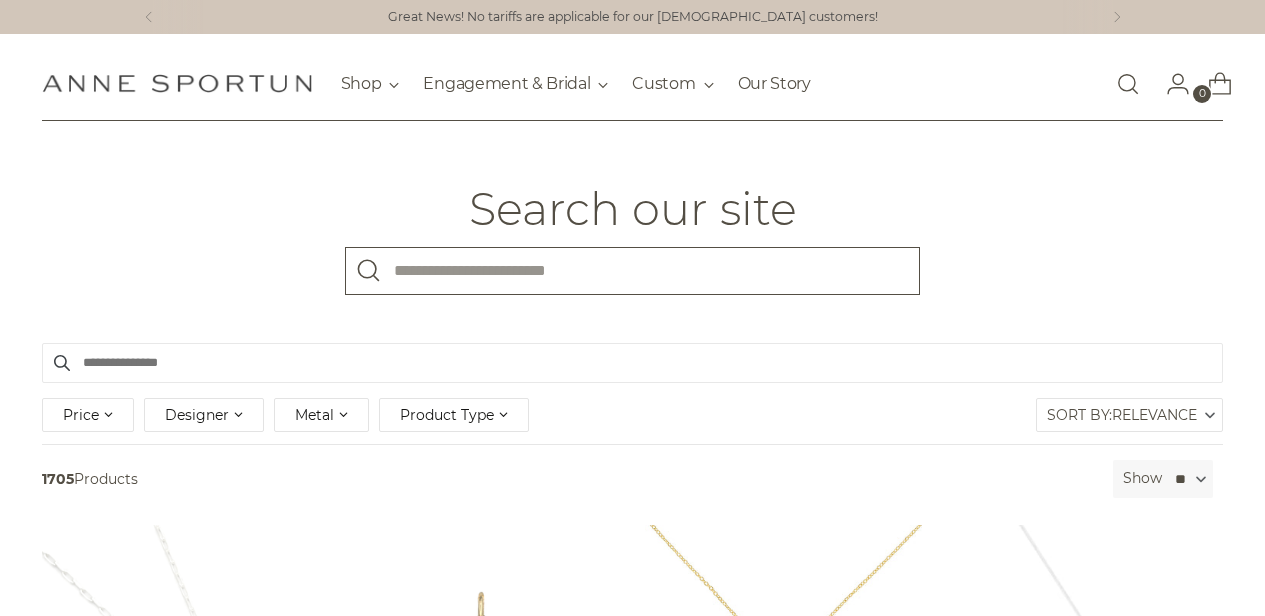 click on "What are you looking for?" at bounding box center (632, 271) 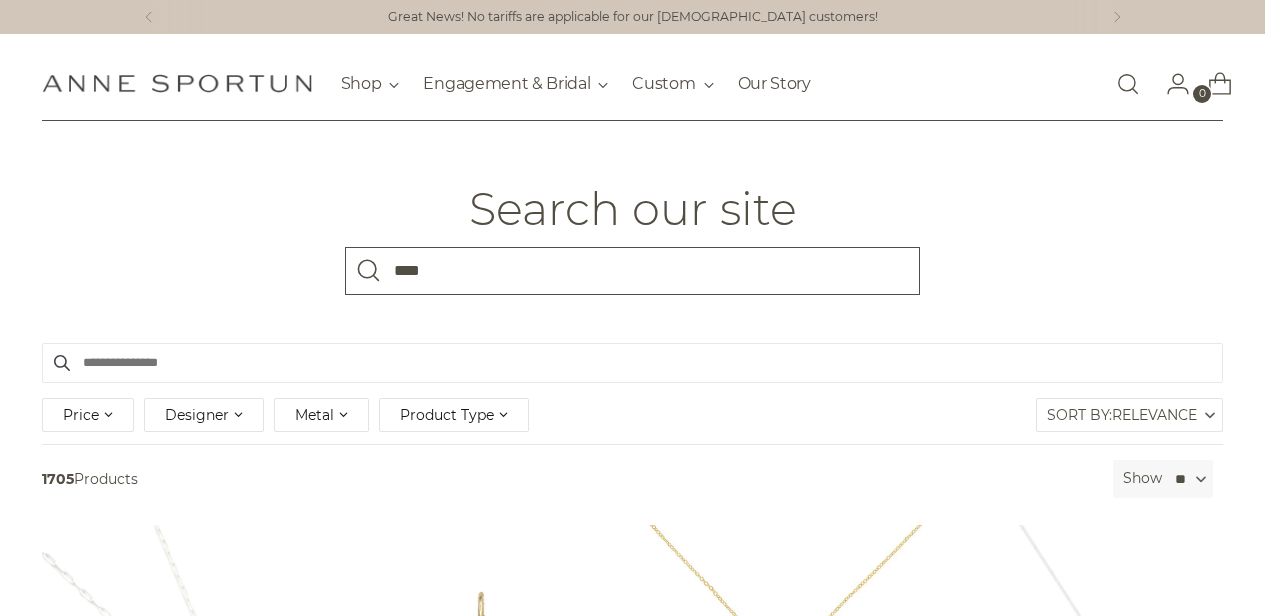 type on "****" 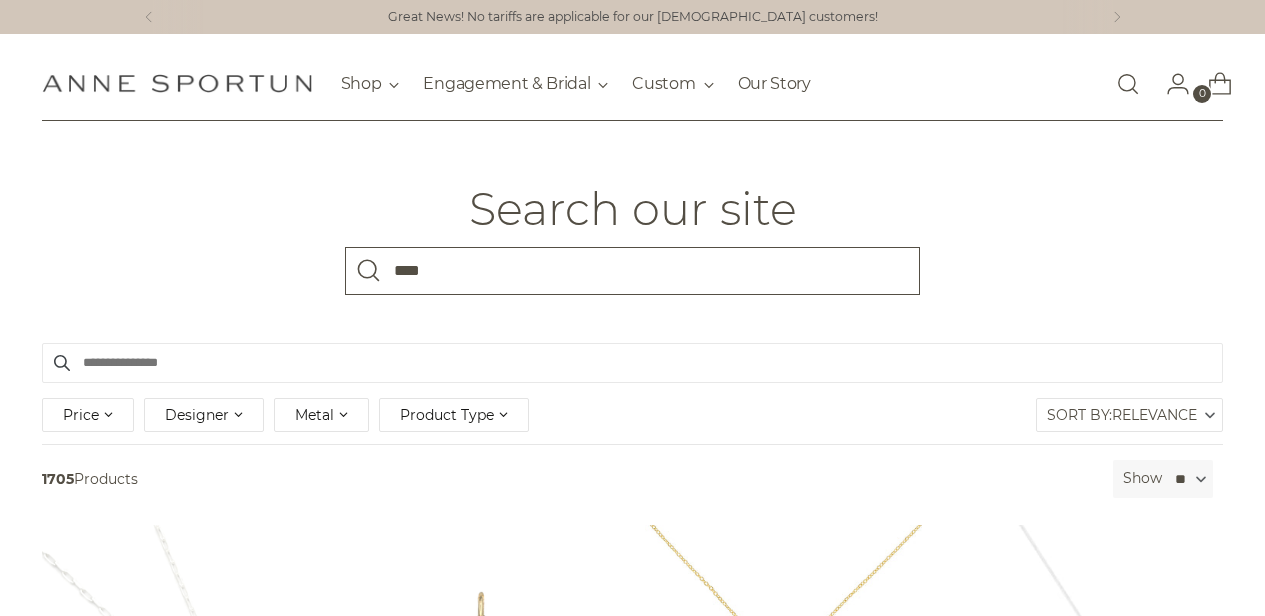 click at bounding box center (369, 271) 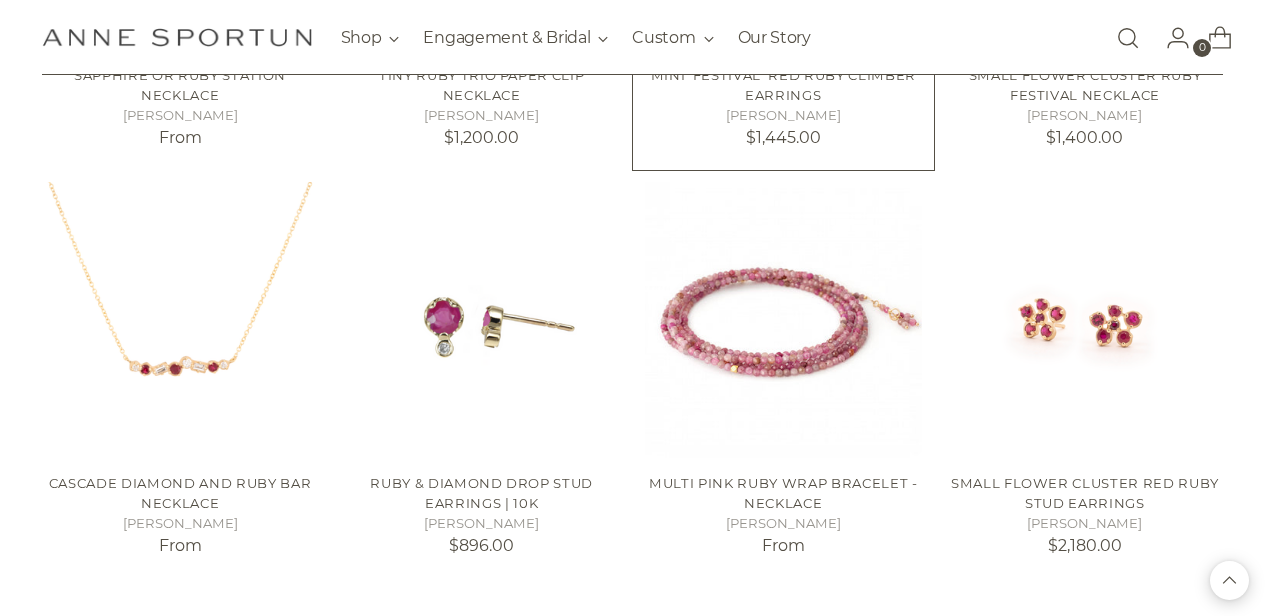 scroll, scrollTop: 1529, scrollLeft: 0, axis: vertical 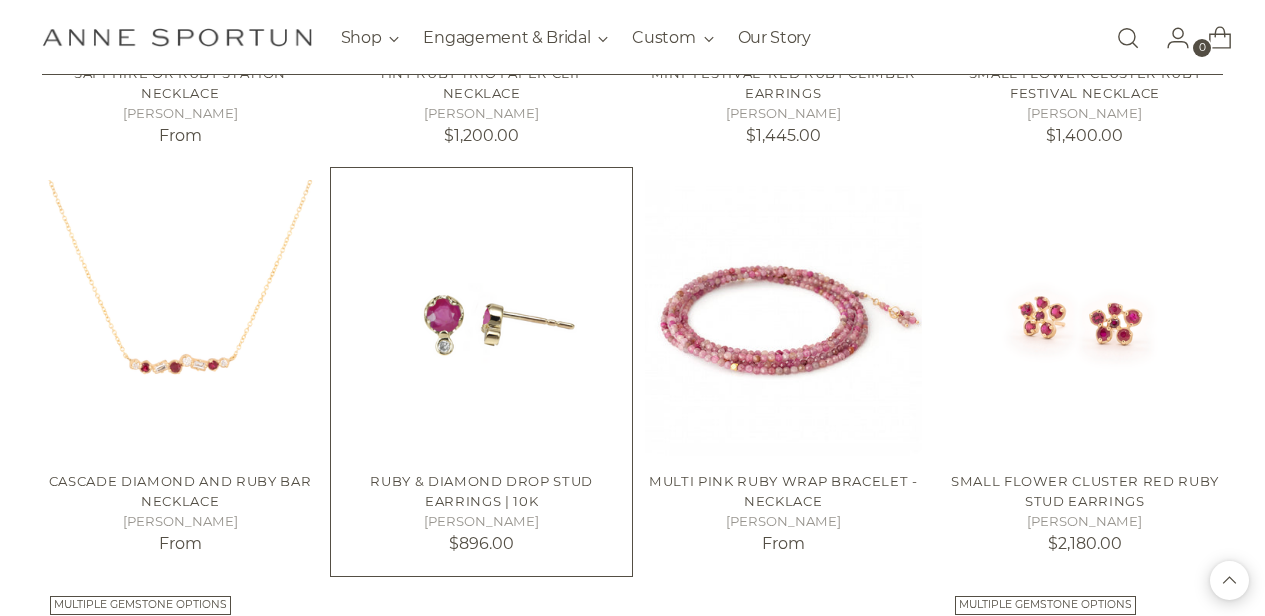 click on "Ruby & Diamond Drop Stud Earrings | 10k" at bounding box center [481, 491] 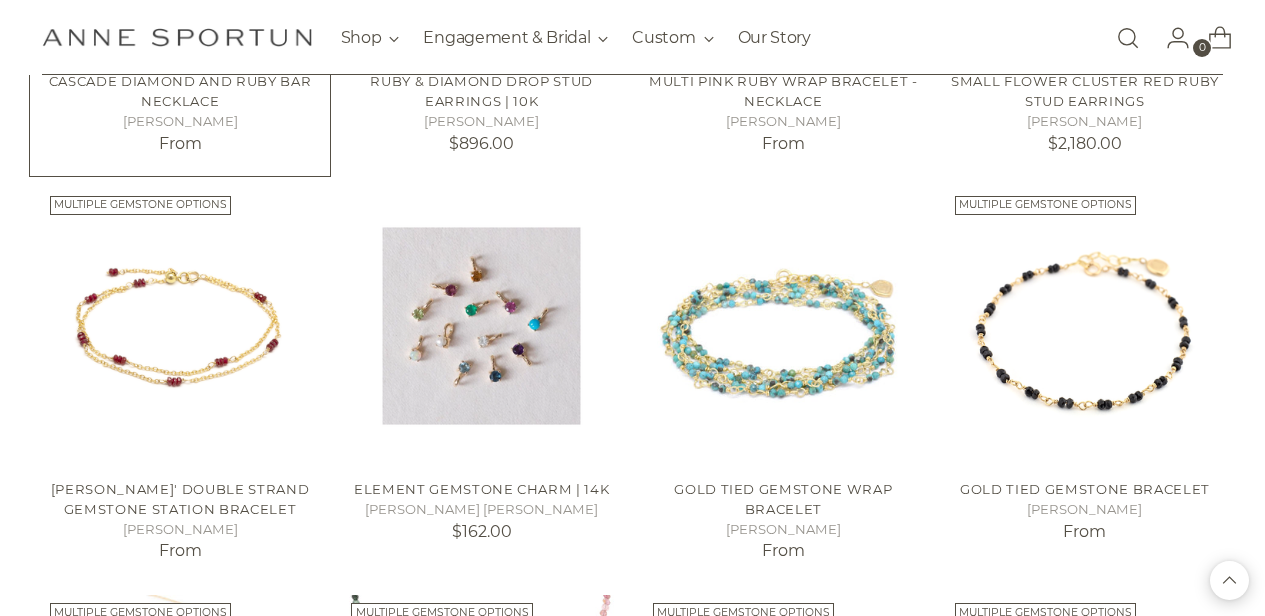 scroll, scrollTop: 1930, scrollLeft: 0, axis: vertical 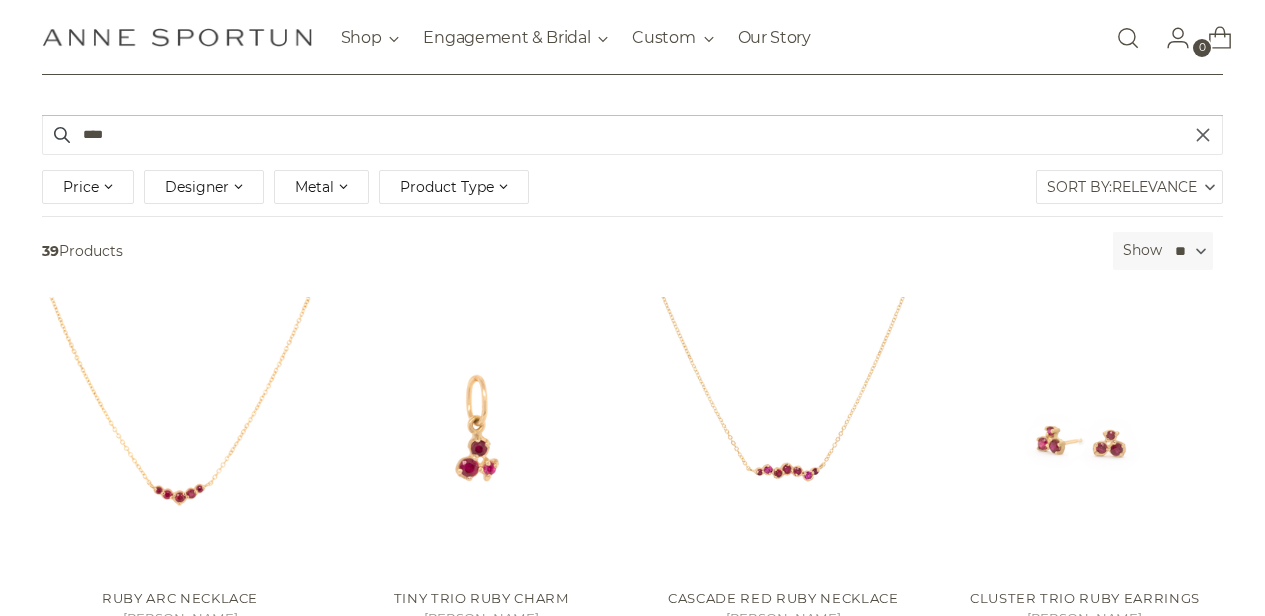 click on "Product Type" at bounding box center [454, 187] 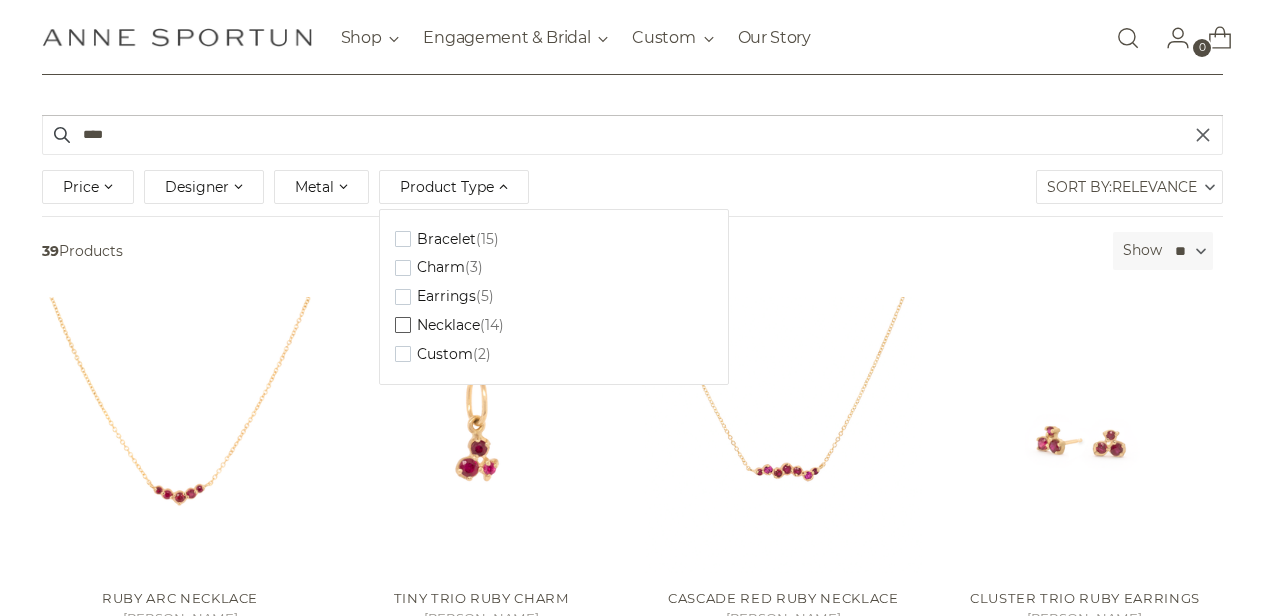 click at bounding box center [403, 325] 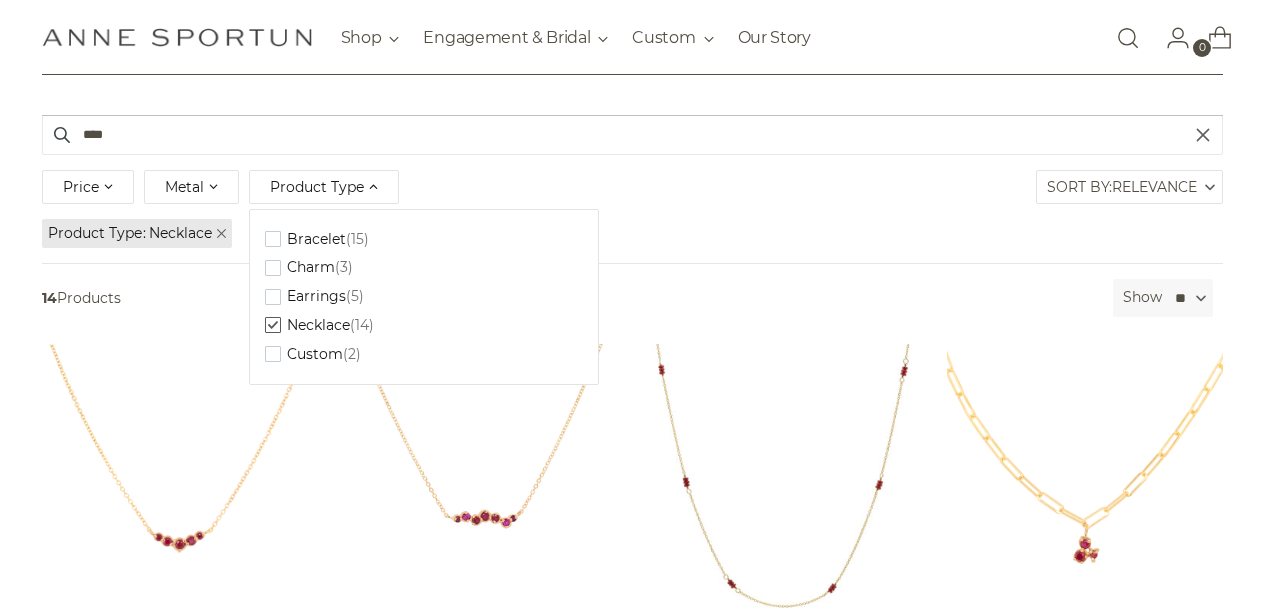 click on "Metal" at bounding box center (191, 187) 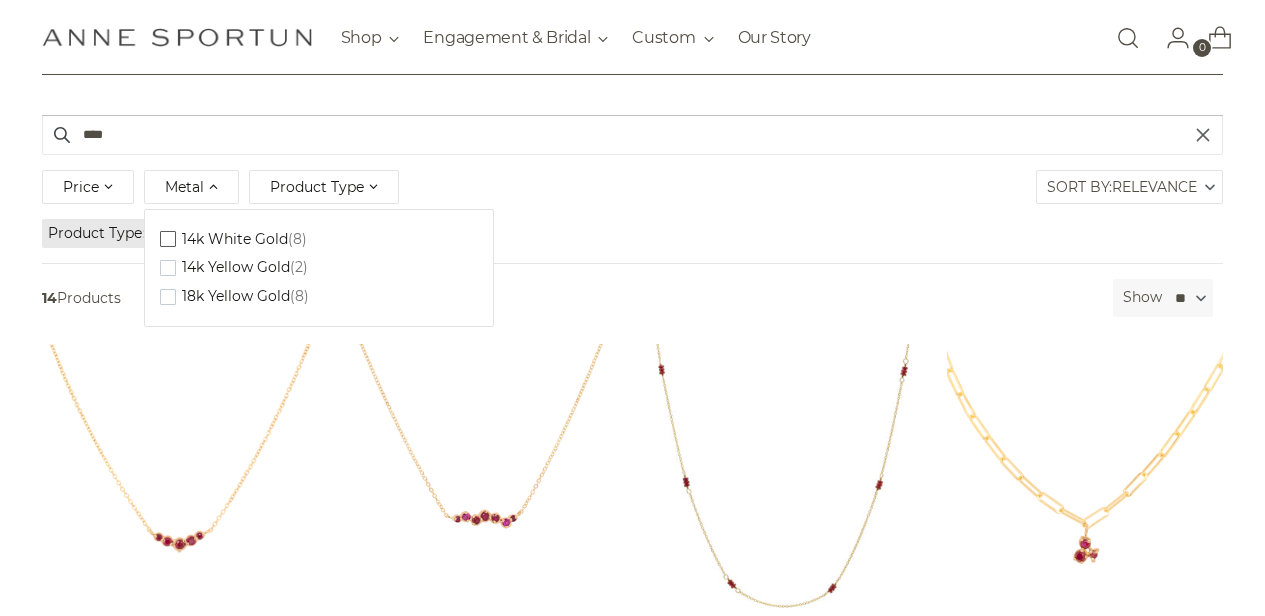 click at bounding box center [168, 239] 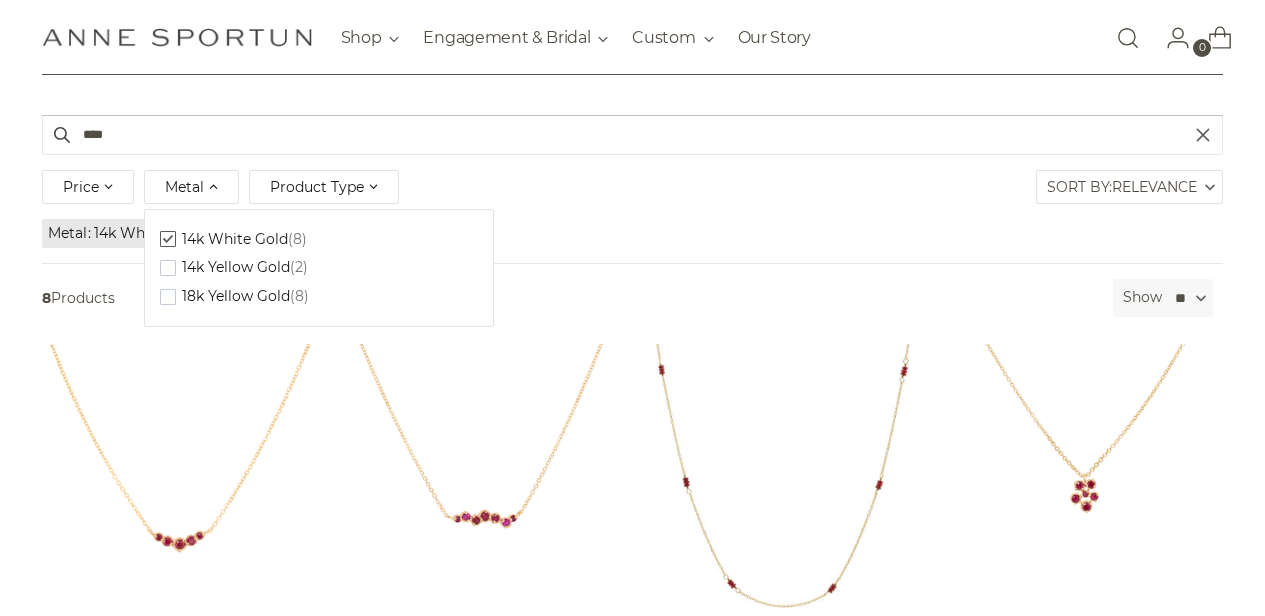 click on "Price
***
-
****
Metal
Clear
14k White Gold
(8)
14k Yellow Gold
(2)
18k Yellow Gold
(8)
Product Type
Clear
Bracelet
(7)" at bounding box center (633, 190) 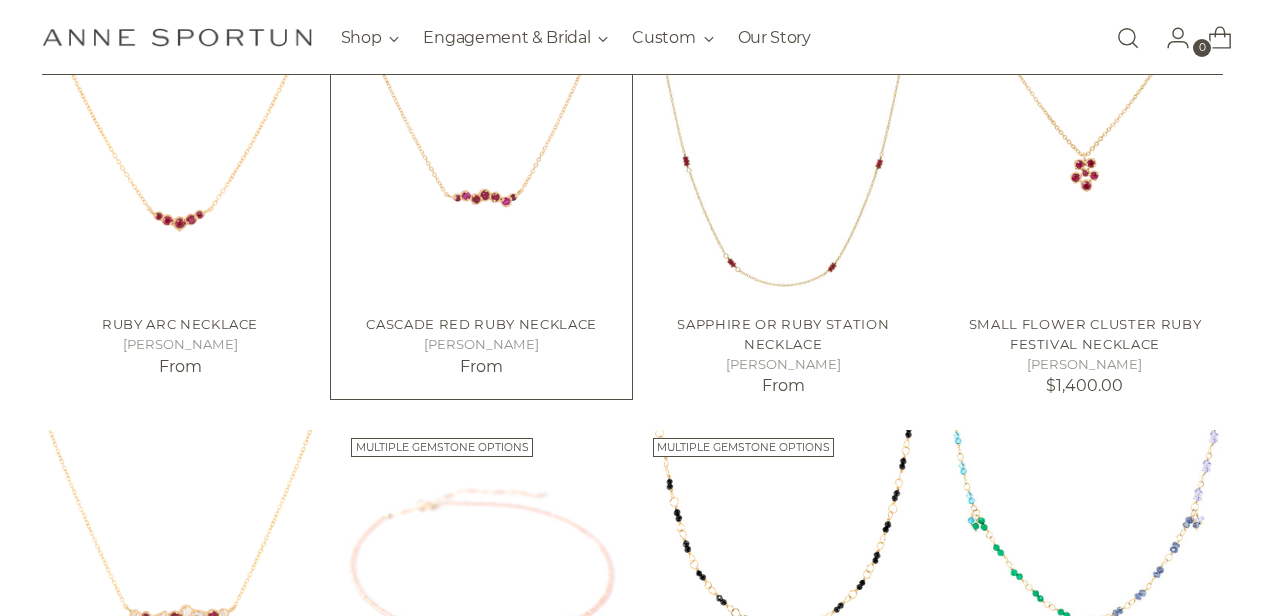 scroll, scrollTop: 550, scrollLeft: 0, axis: vertical 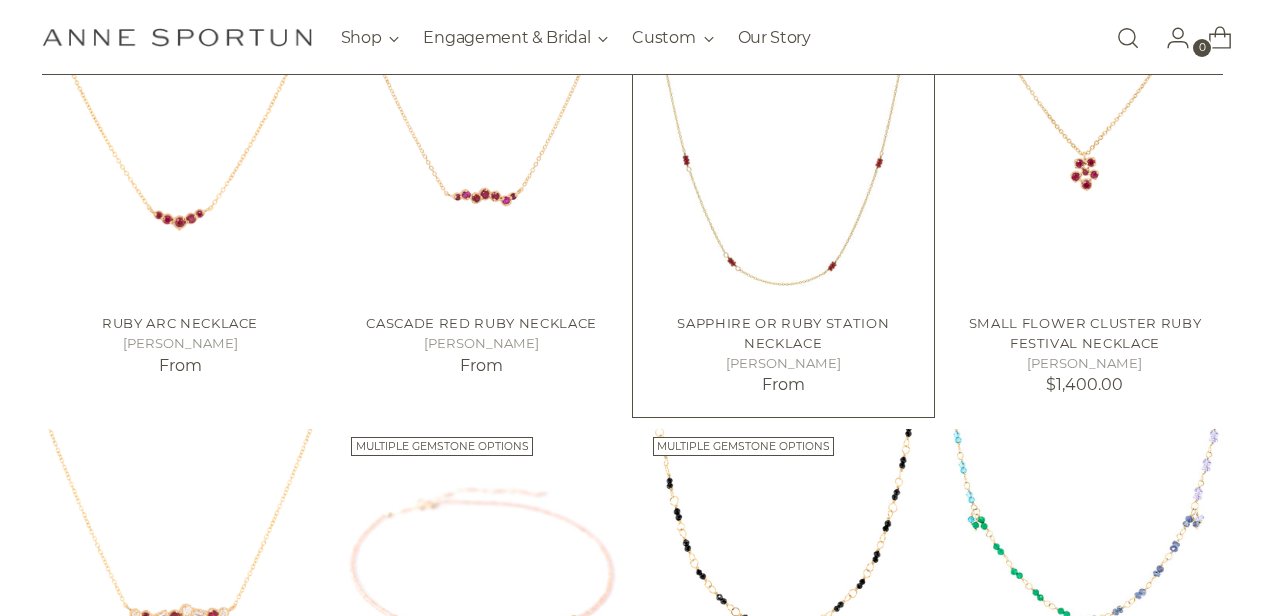 click on "Sapphire or Ruby Station Necklace" at bounding box center [783, 333] 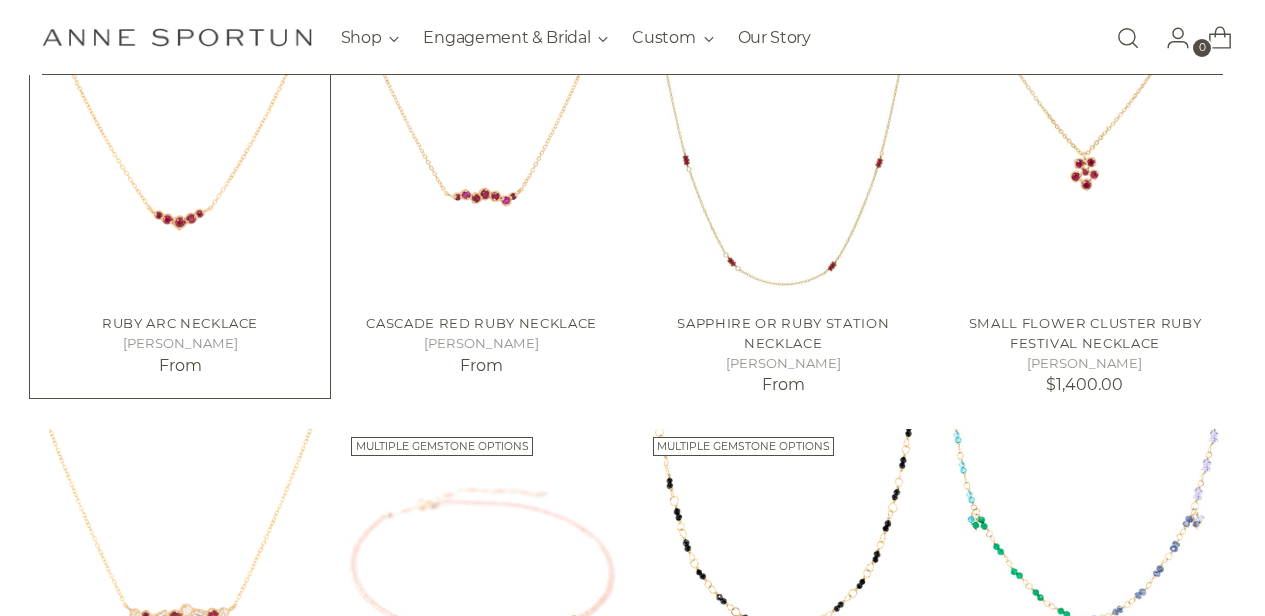 click on "Ruby Arc Necklace" at bounding box center (180, 323) 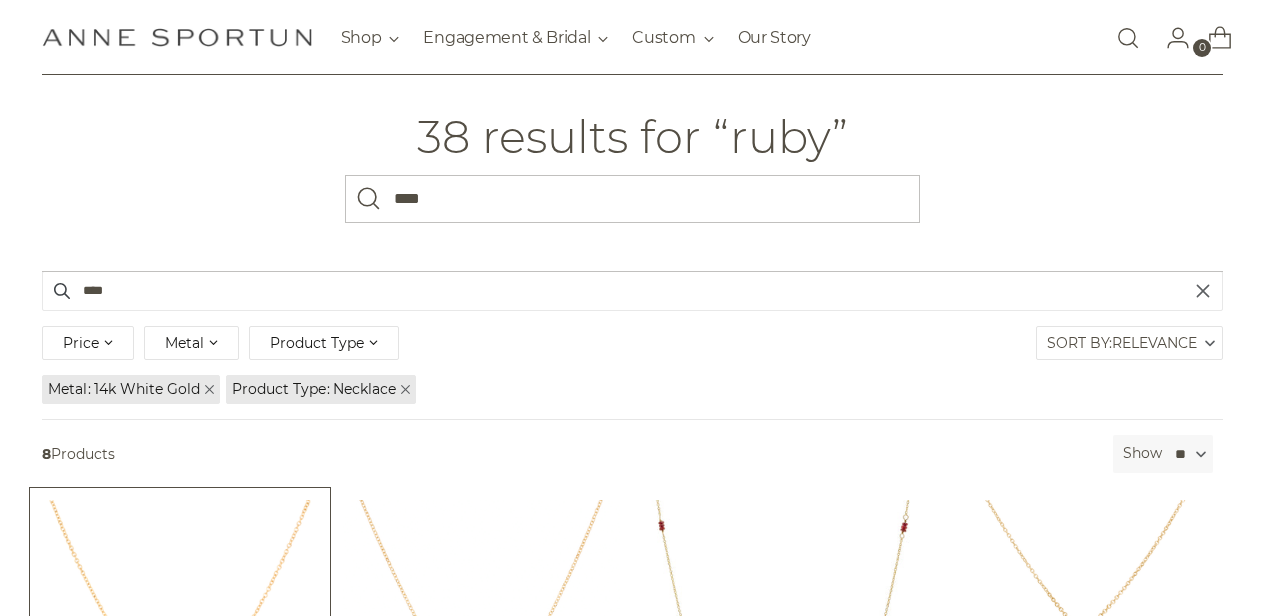 scroll, scrollTop: 0, scrollLeft: 0, axis: both 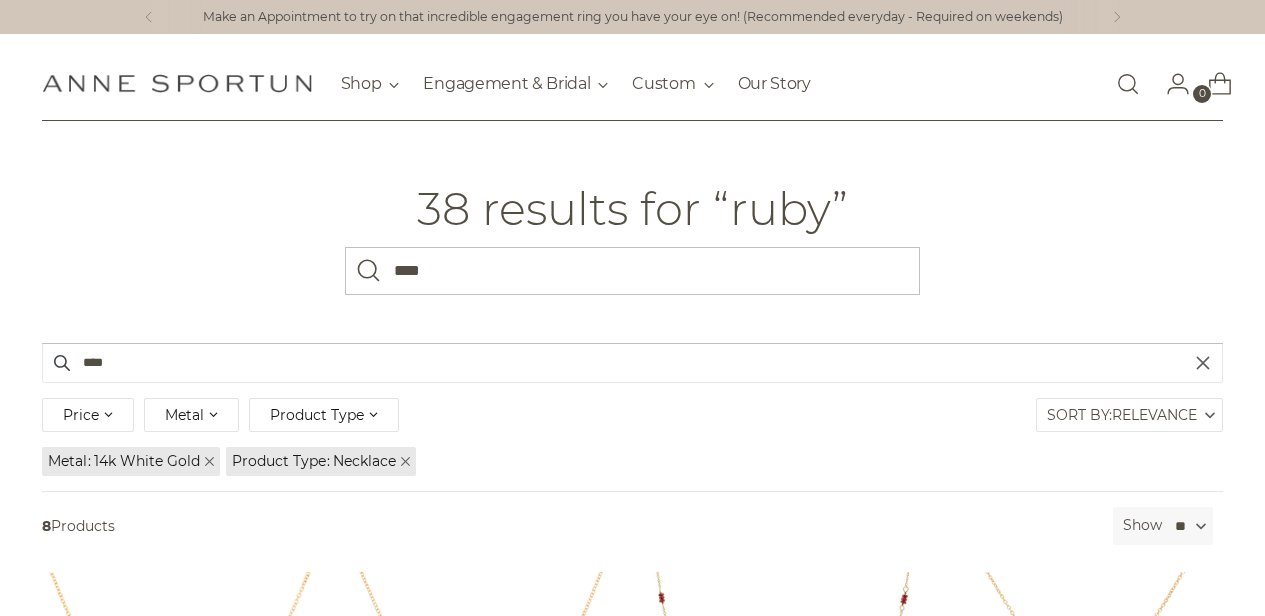 click on "Product Type" at bounding box center [317, 415] 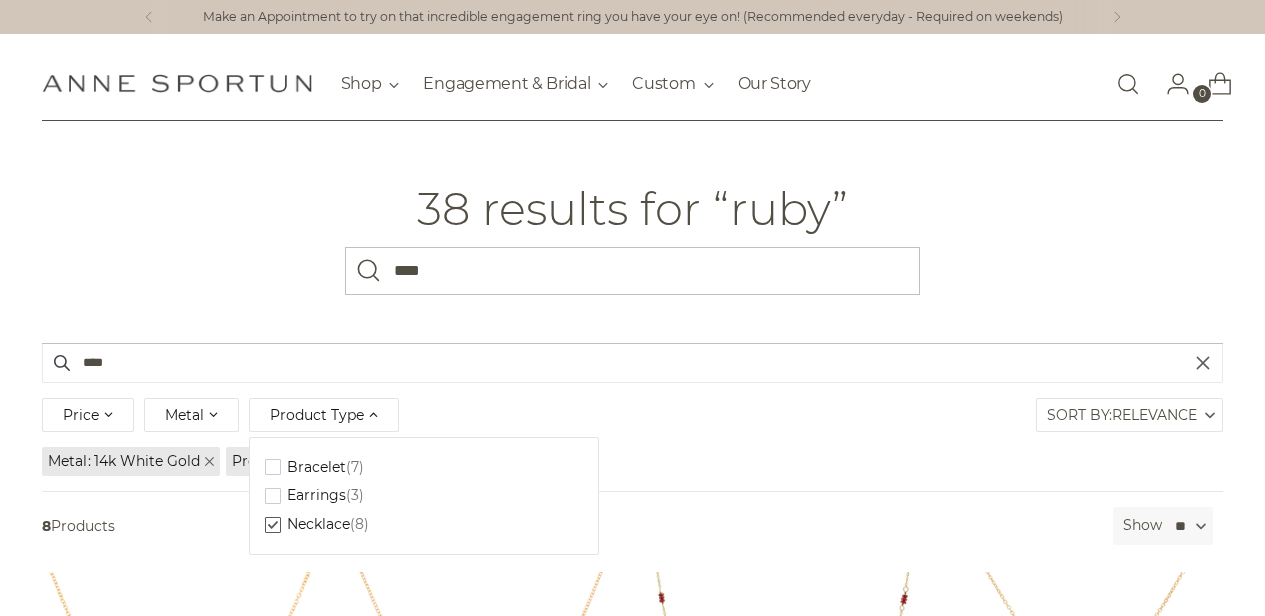 click at bounding box center [273, 525] 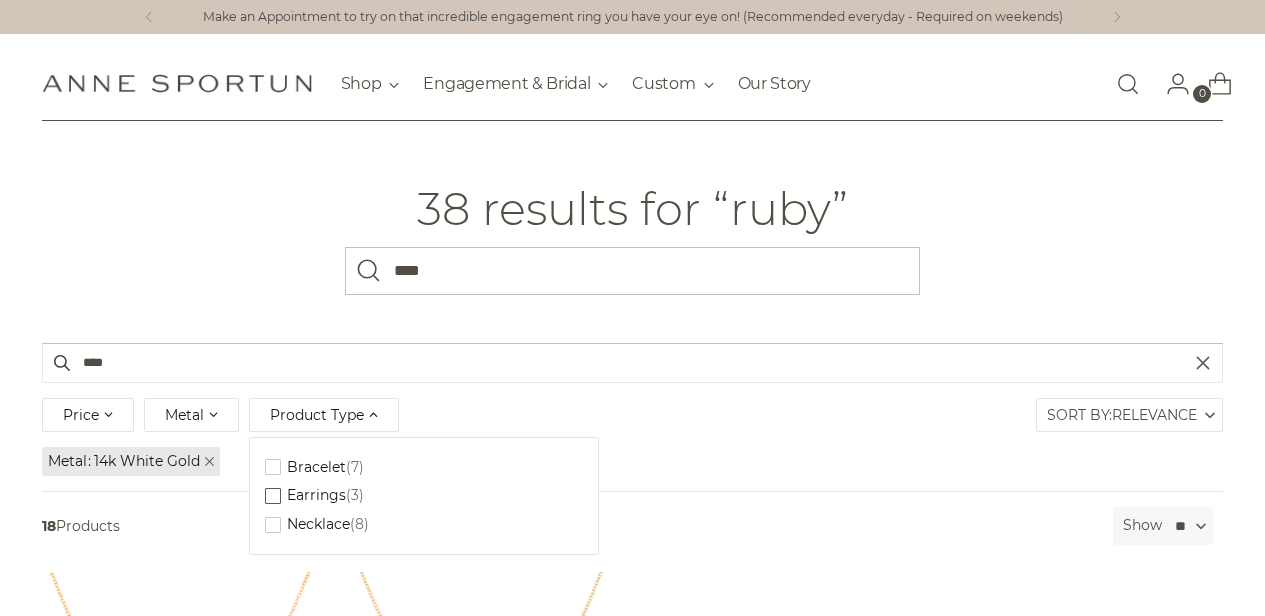 click at bounding box center (273, 496) 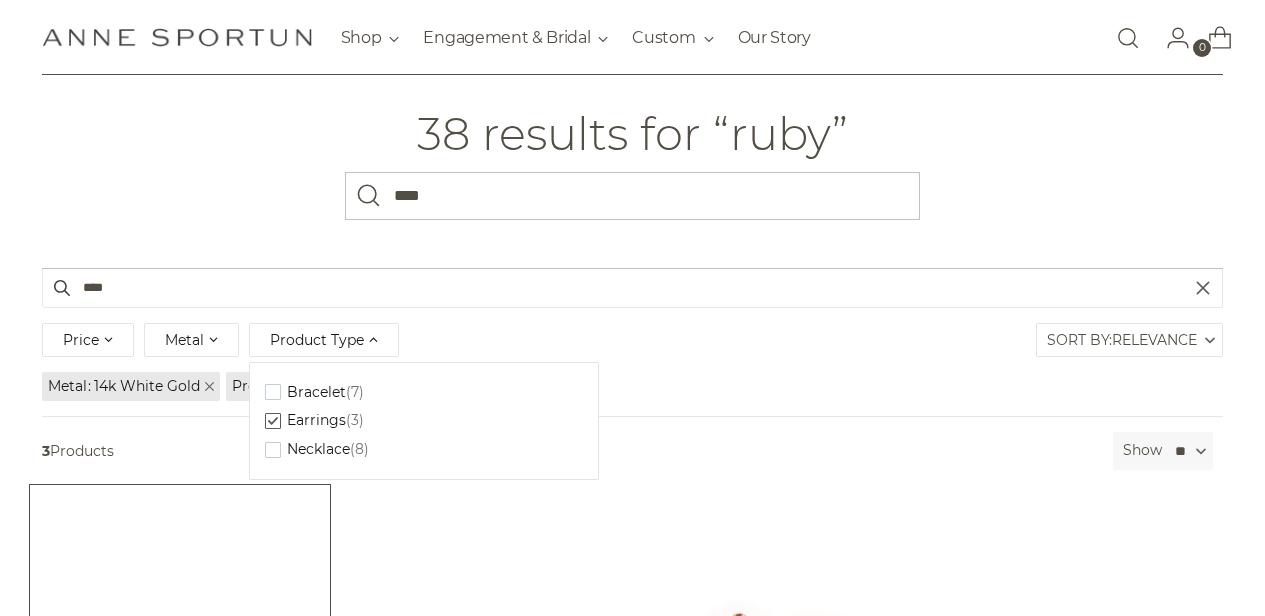scroll, scrollTop: 73, scrollLeft: 0, axis: vertical 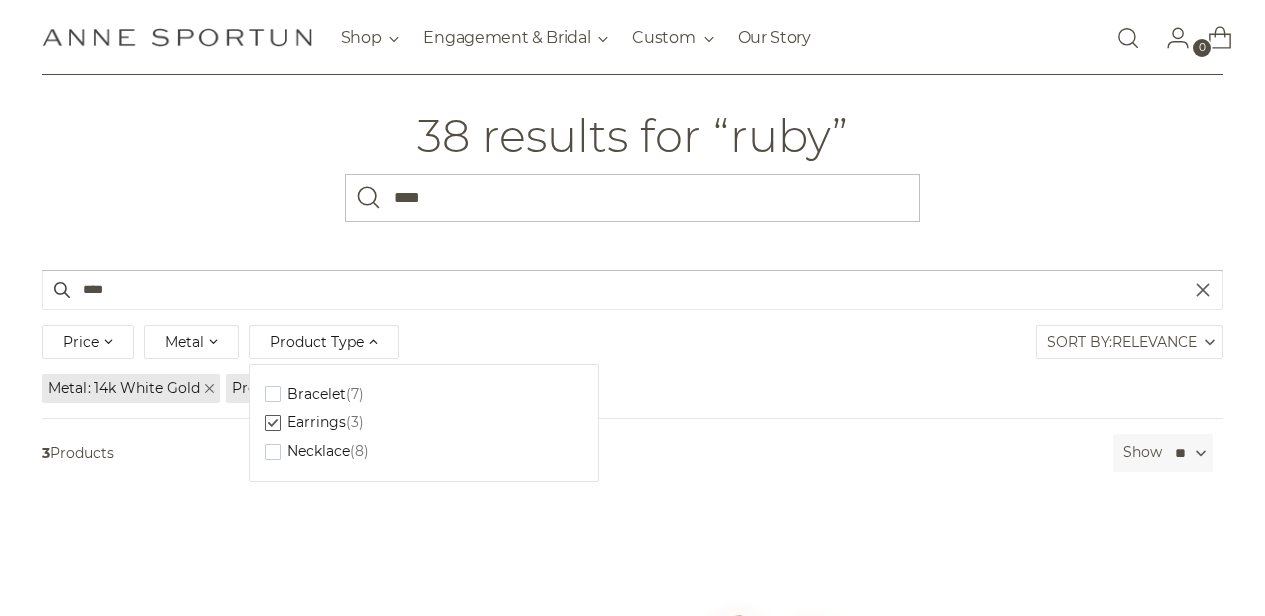 click on "3  Products" at bounding box center [569, 453] 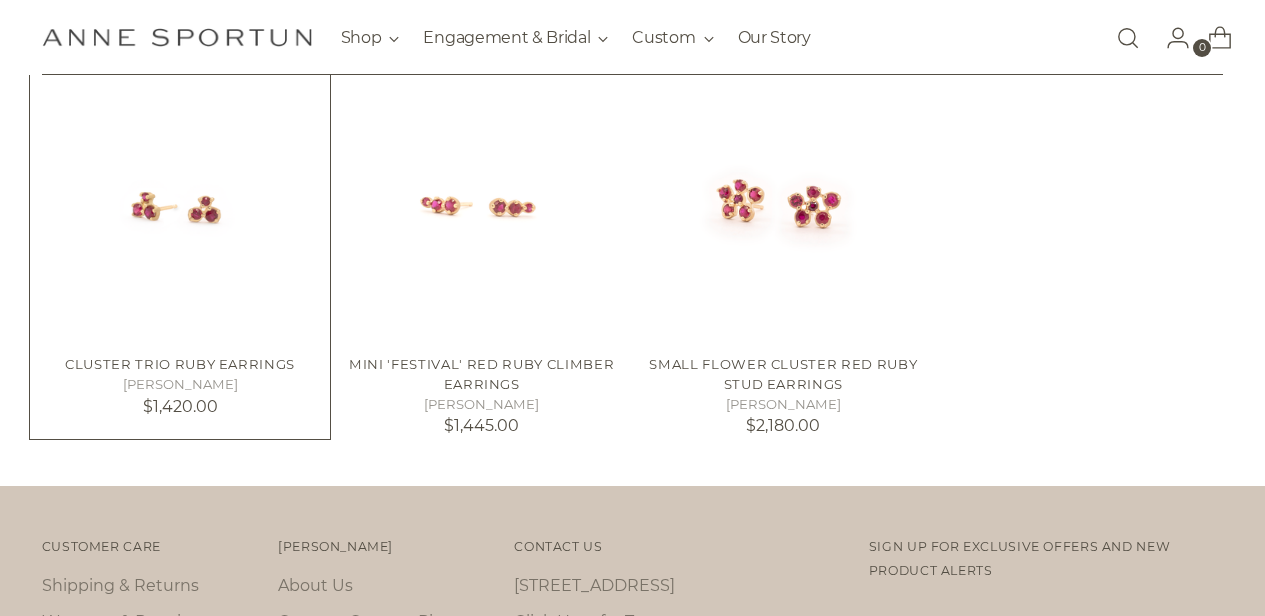 scroll, scrollTop: 510, scrollLeft: 0, axis: vertical 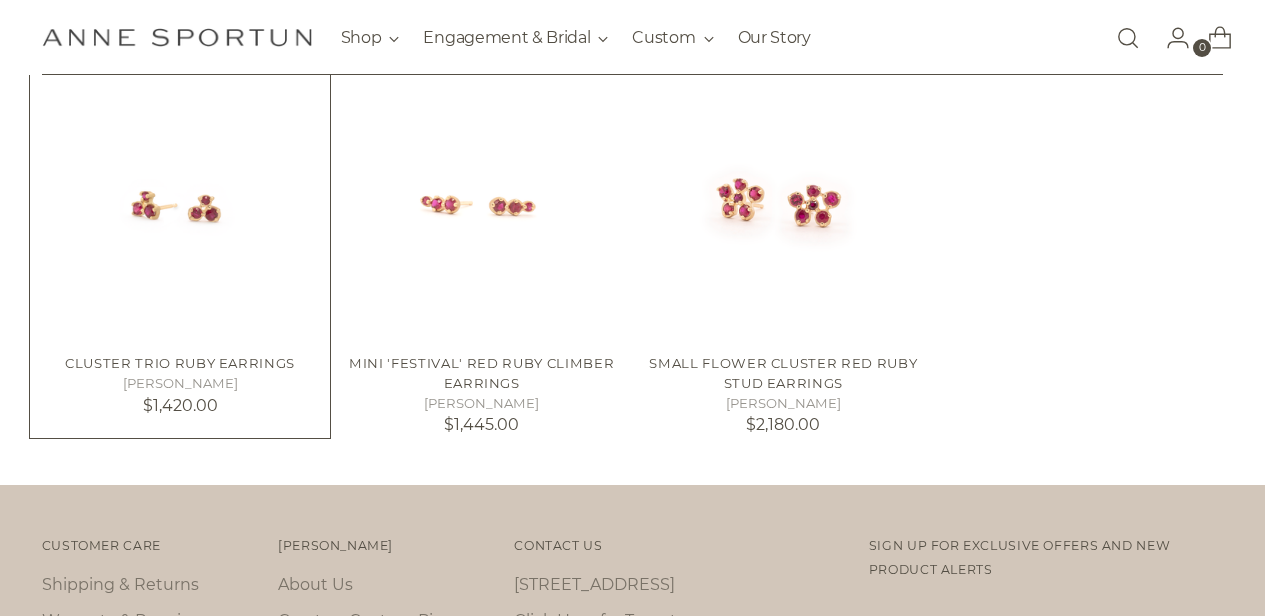 click at bounding box center (0, 0) 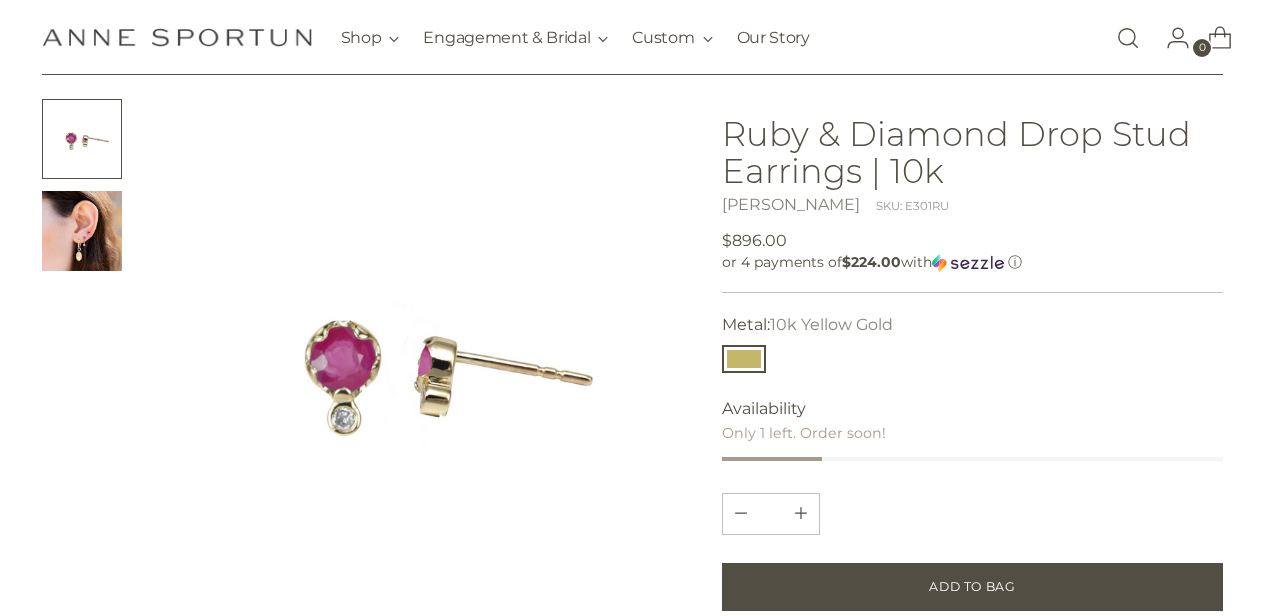 scroll, scrollTop: 97, scrollLeft: 0, axis: vertical 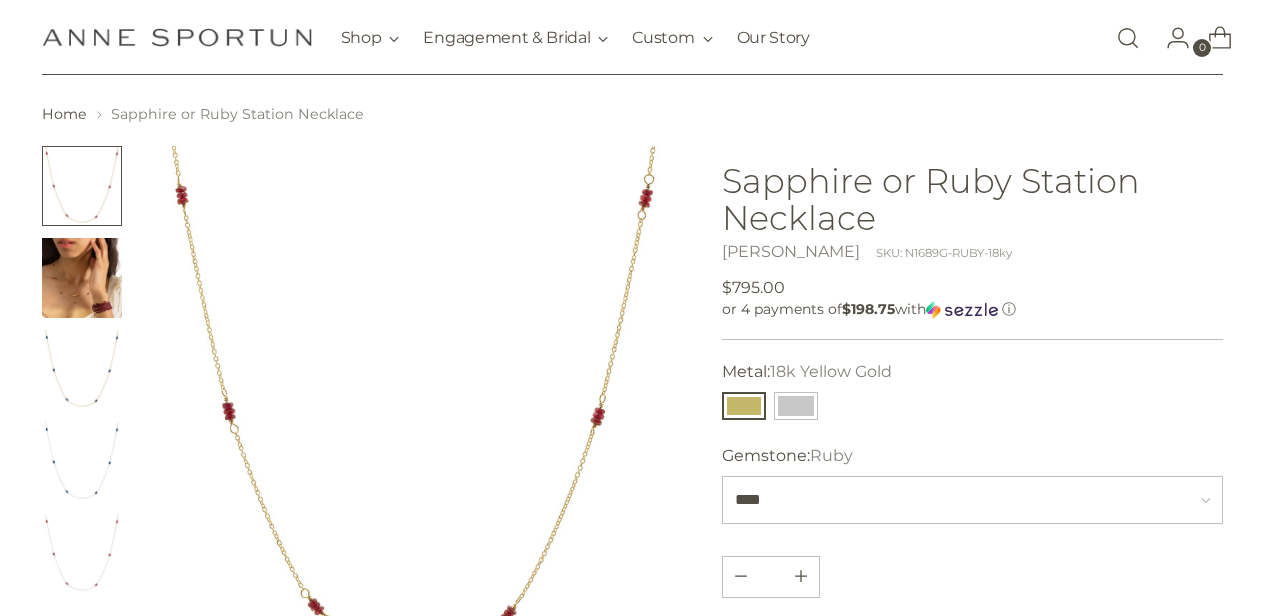 click at bounding box center (82, 278) 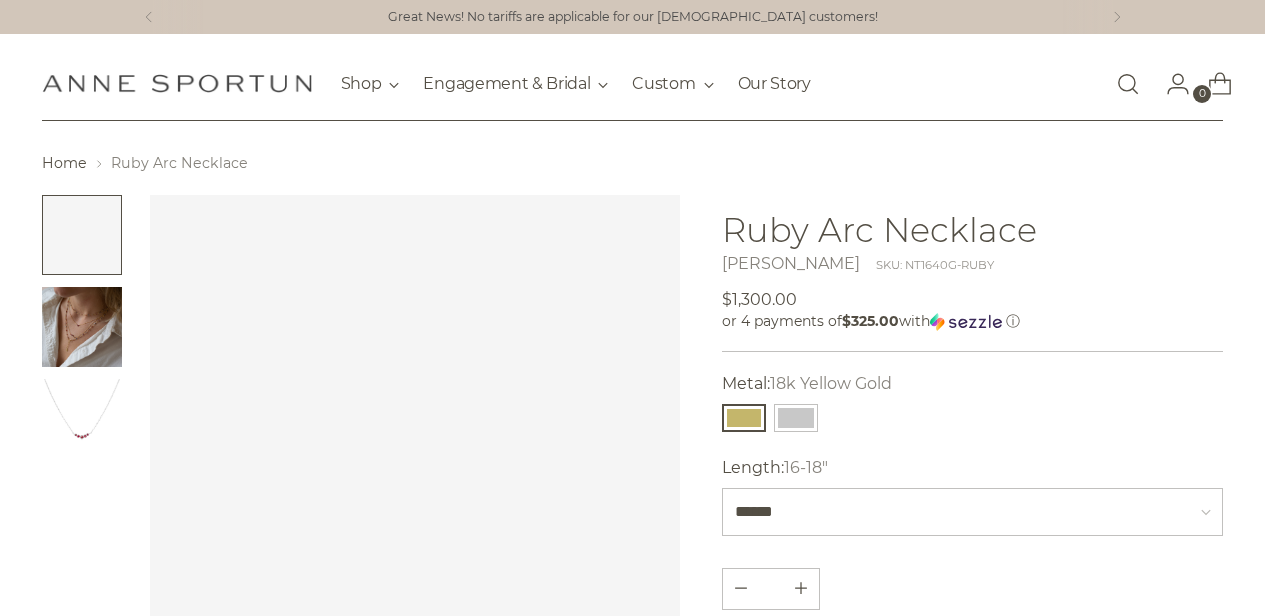 scroll, scrollTop: 0, scrollLeft: 0, axis: both 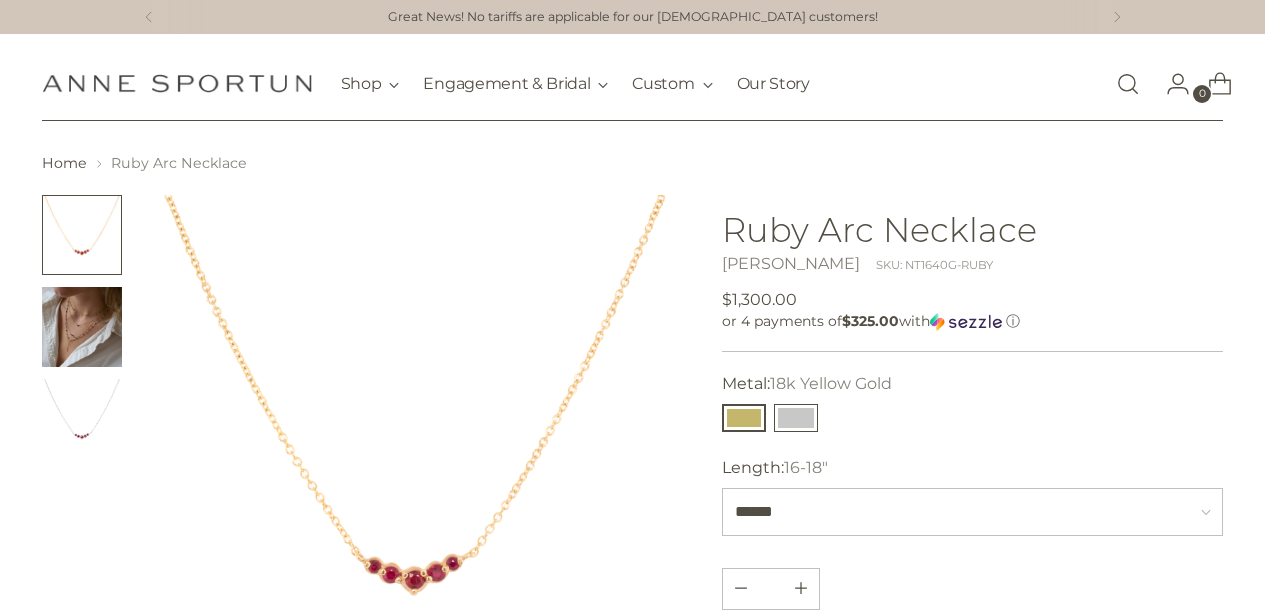 click at bounding box center (796, 418) 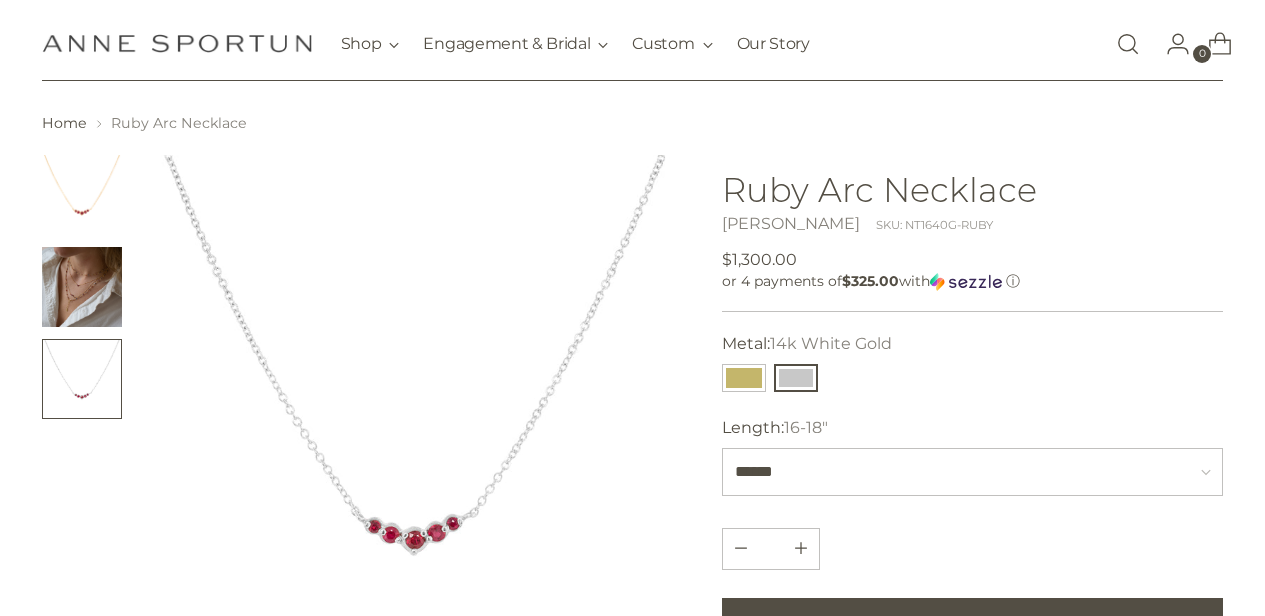 scroll, scrollTop: 38, scrollLeft: 0, axis: vertical 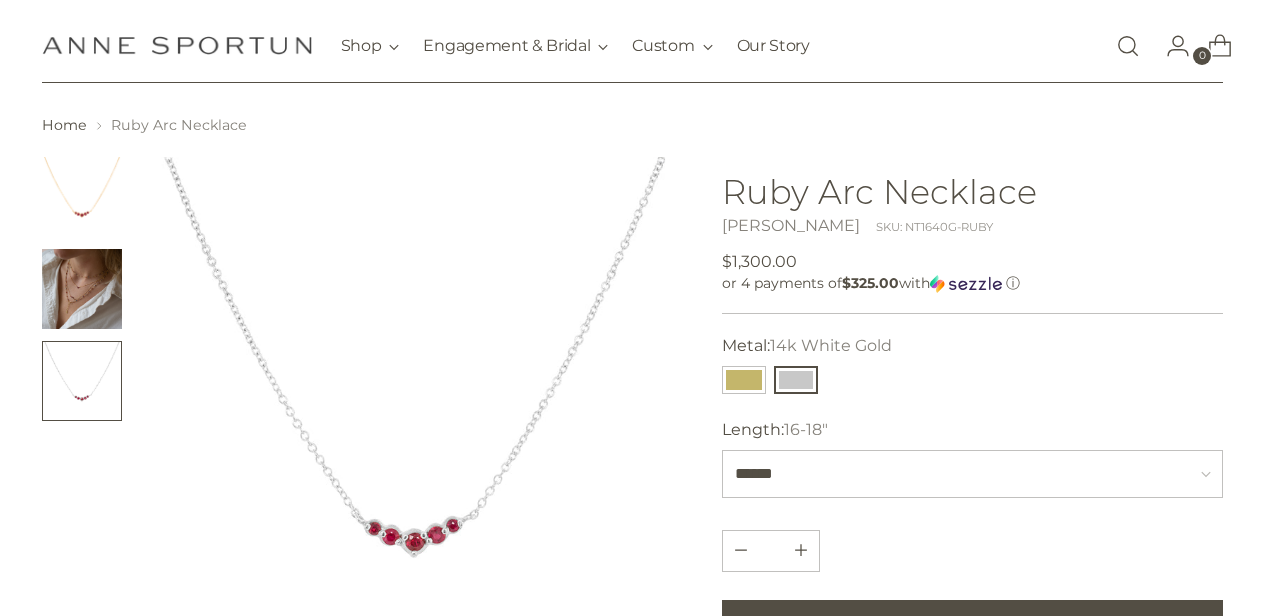 click at bounding box center (82, 289) 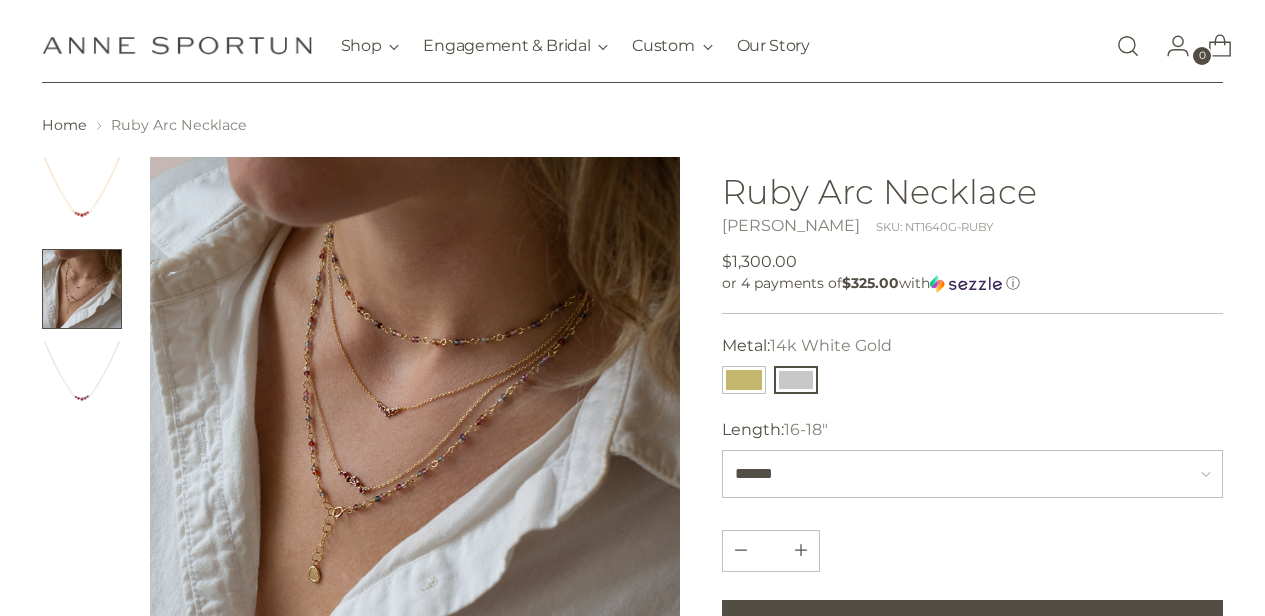click on "Home
Ruby Arc Necklace" at bounding box center (633, 125) 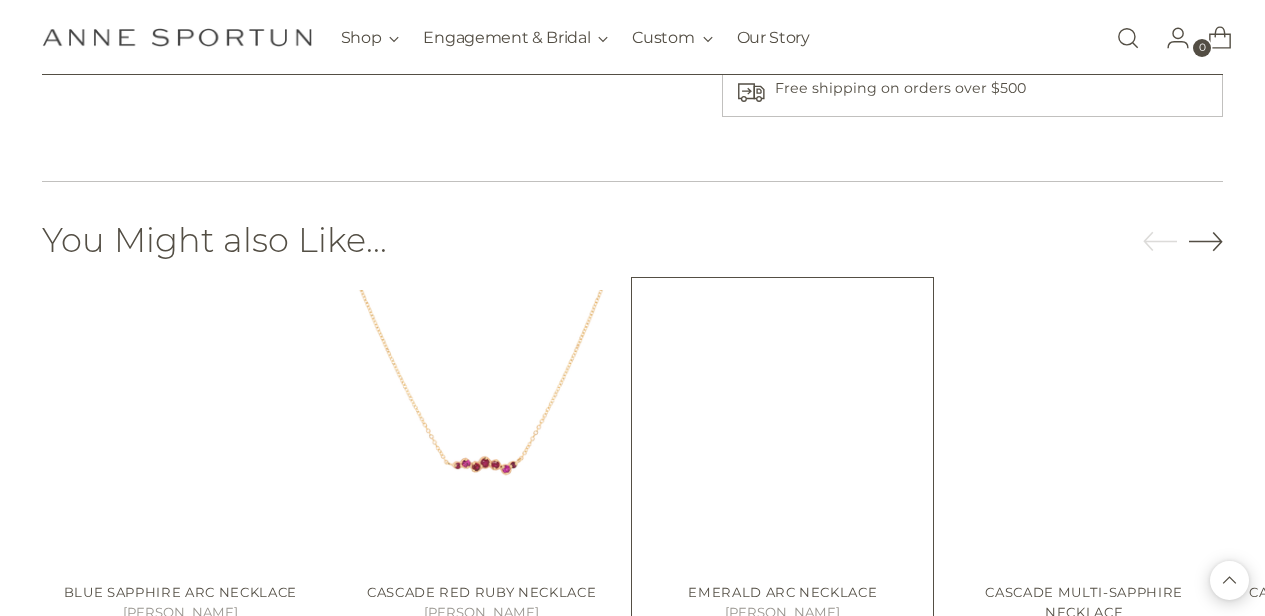 scroll, scrollTop: 1024, scrollLeft: 0, axis: vertical 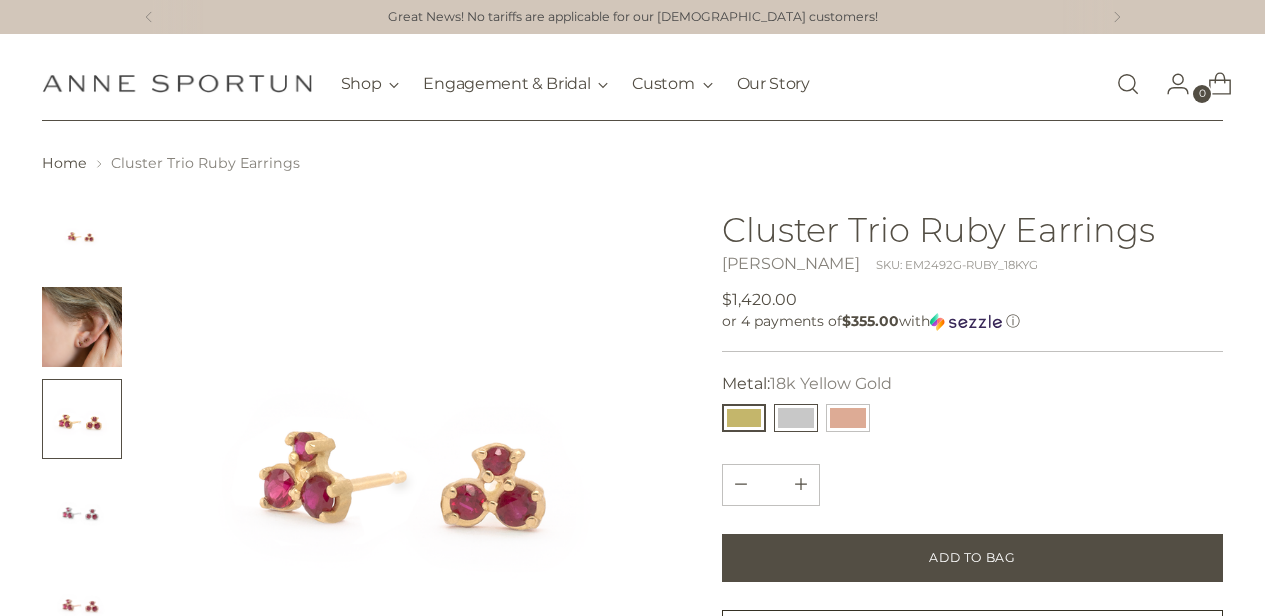 click at bounding box center [796, 418] 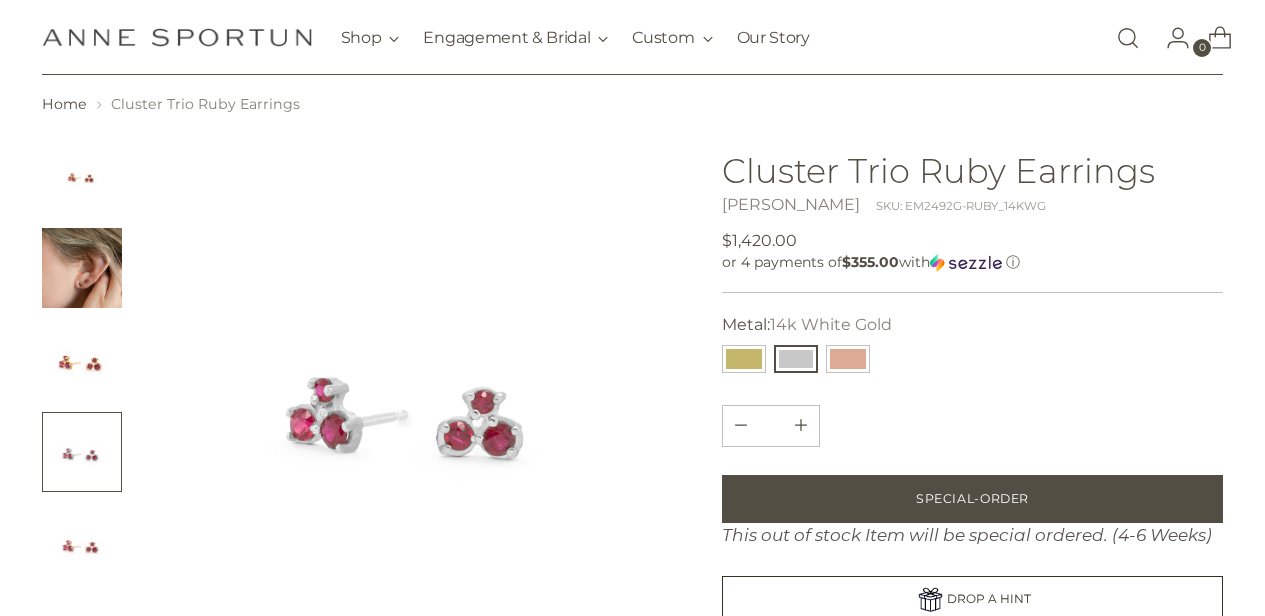 scroll, scrollTop: 74, scrollLeft: 0, axis: vertical 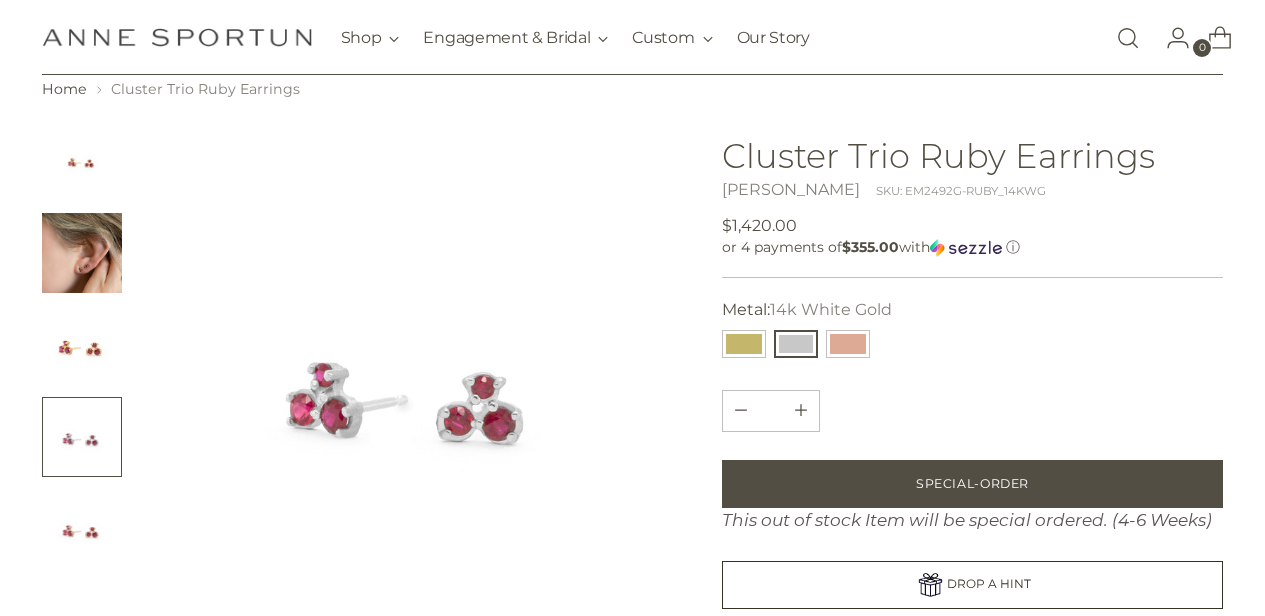 click at bounding box center (82, 253) 